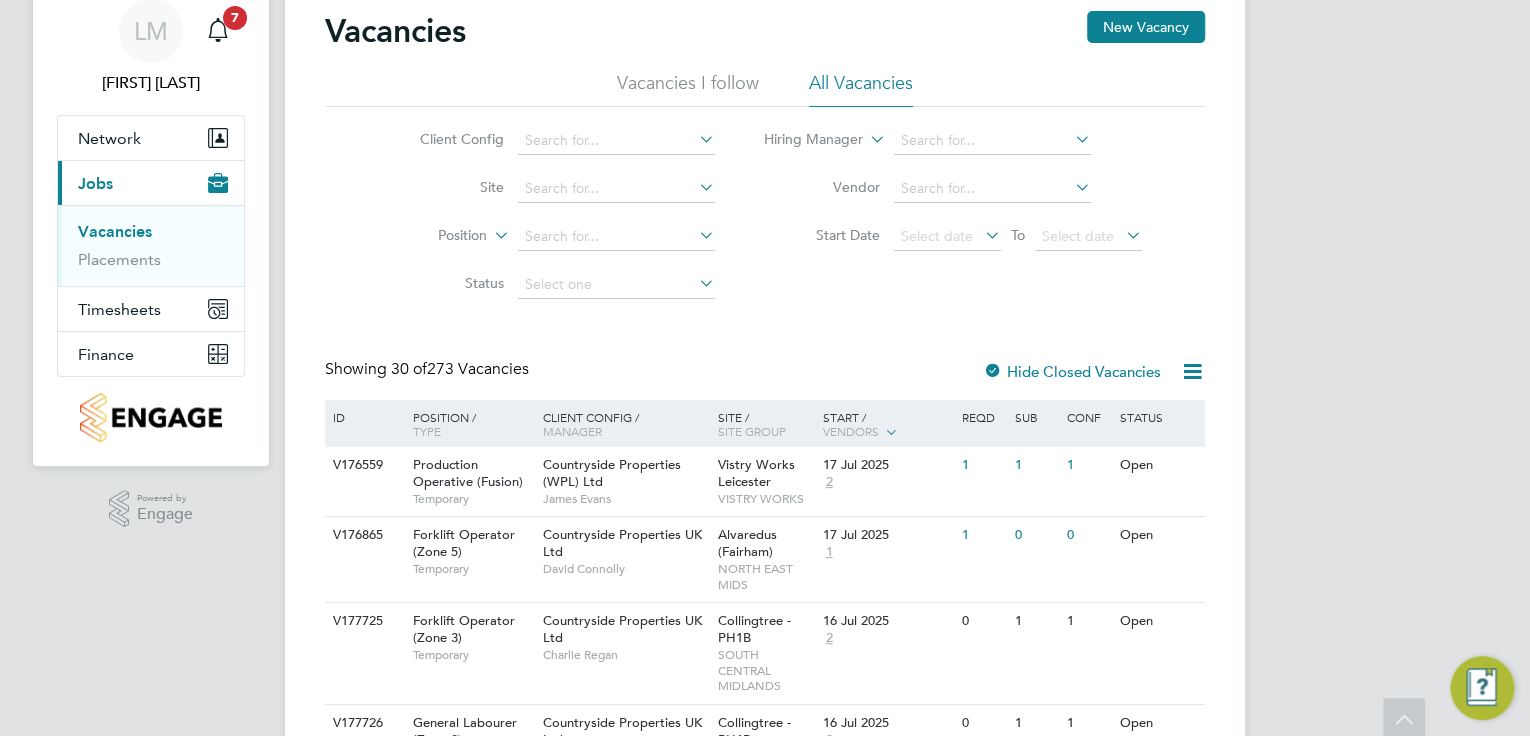 scroll, scrollTop: 0, scrollLeft: 0, axis: both 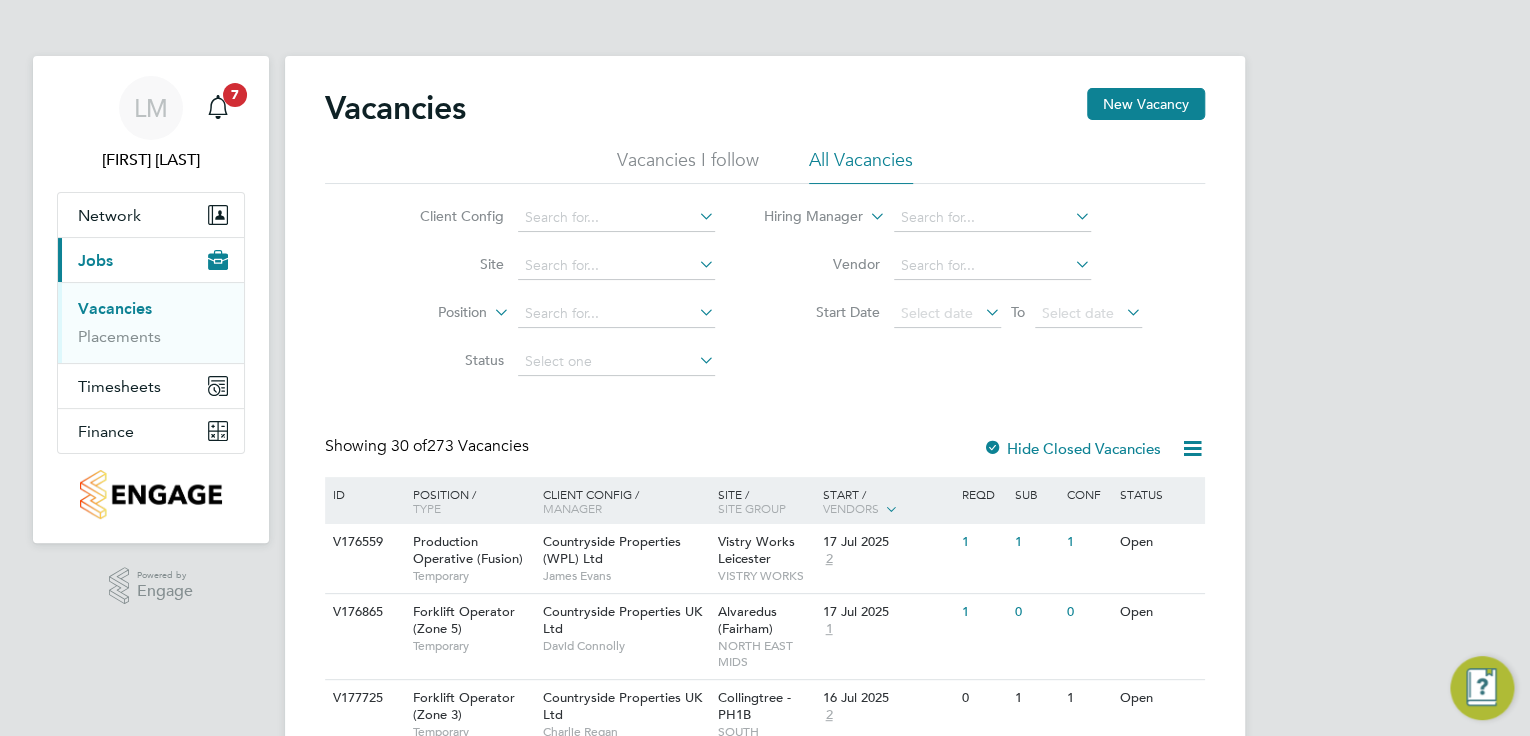 click on "Hide Closed Vacancies" 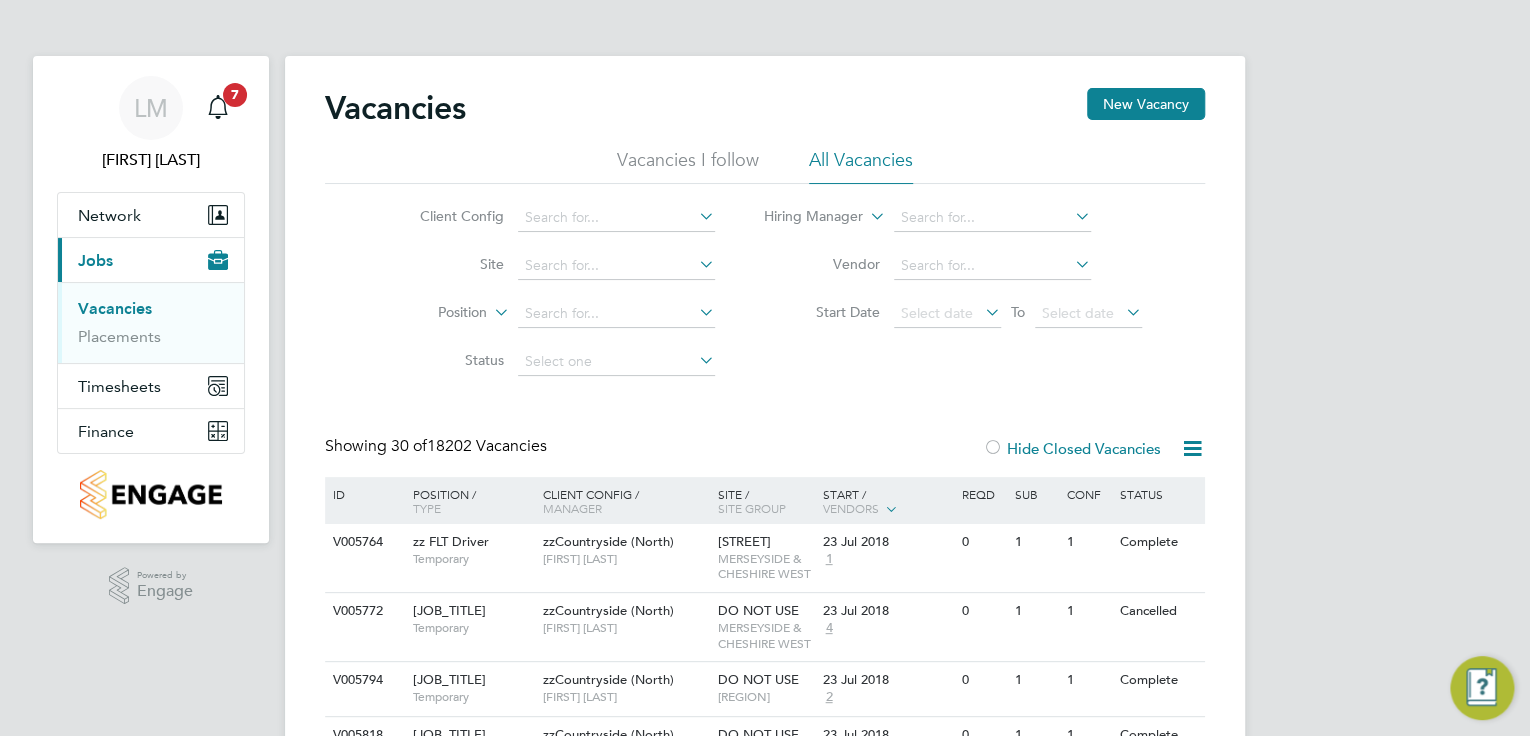 click on "Vacancies New Vacancy Vacancies I follow All Vacancies Client Config     Site     Position     Status   Hiring Manager     Vendor   Start Date
Select date
To
Select date
Showing   30 of  18202 Vacancies Hide Closed Vacancies ID  Position / Type   Client Config / Manager Site / Site Group Start / Vendors   Reqd Sub Conf Status V005764 zz FLT Driver   Temporary zzCountryside (North)   Sam Harrison Earle Street   MERSEYSIDE & CHESHIRE WEST 23 Jul 2018 1 0 1 1 Complete V005772 zz Labourer   Temporary zzCountryside (North)   Paul Evans DO NOT USE   MERSEYSIDE & CHESHIRE WEST 23 Jul 2018 4 0 1 1 Cancelled V005794 zz Labourer   Temporary zzCountryside (North)   Graham Richardson DO NOT USE   MANCHESTER & CHESHIRE EAST 23 Jul 2018 2 0 1 1 Complete V005818 zz Site Manager   Temporary zzCountryside (North)   Mike Riley DO NOT USE   MERSEYSIDE & CHESHIRE WEST 23 Jul 2018 1 0 1 1 Complete V005837 zz Labourer   Temporary zzCountryside (North)   Graham Richardson DO NOT USE   23 Jul 2018 2 0 2 2" 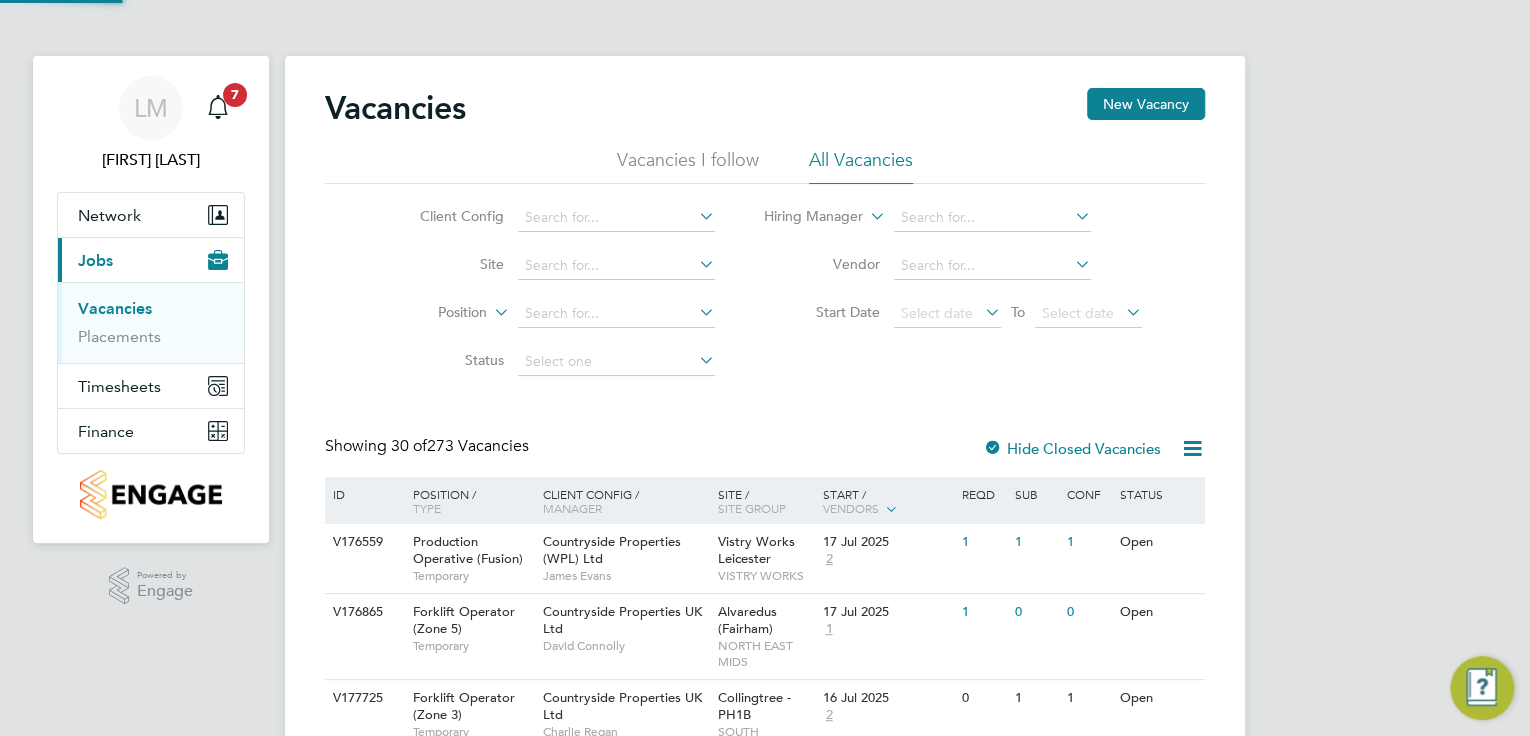 click on "Vacancies I follow" 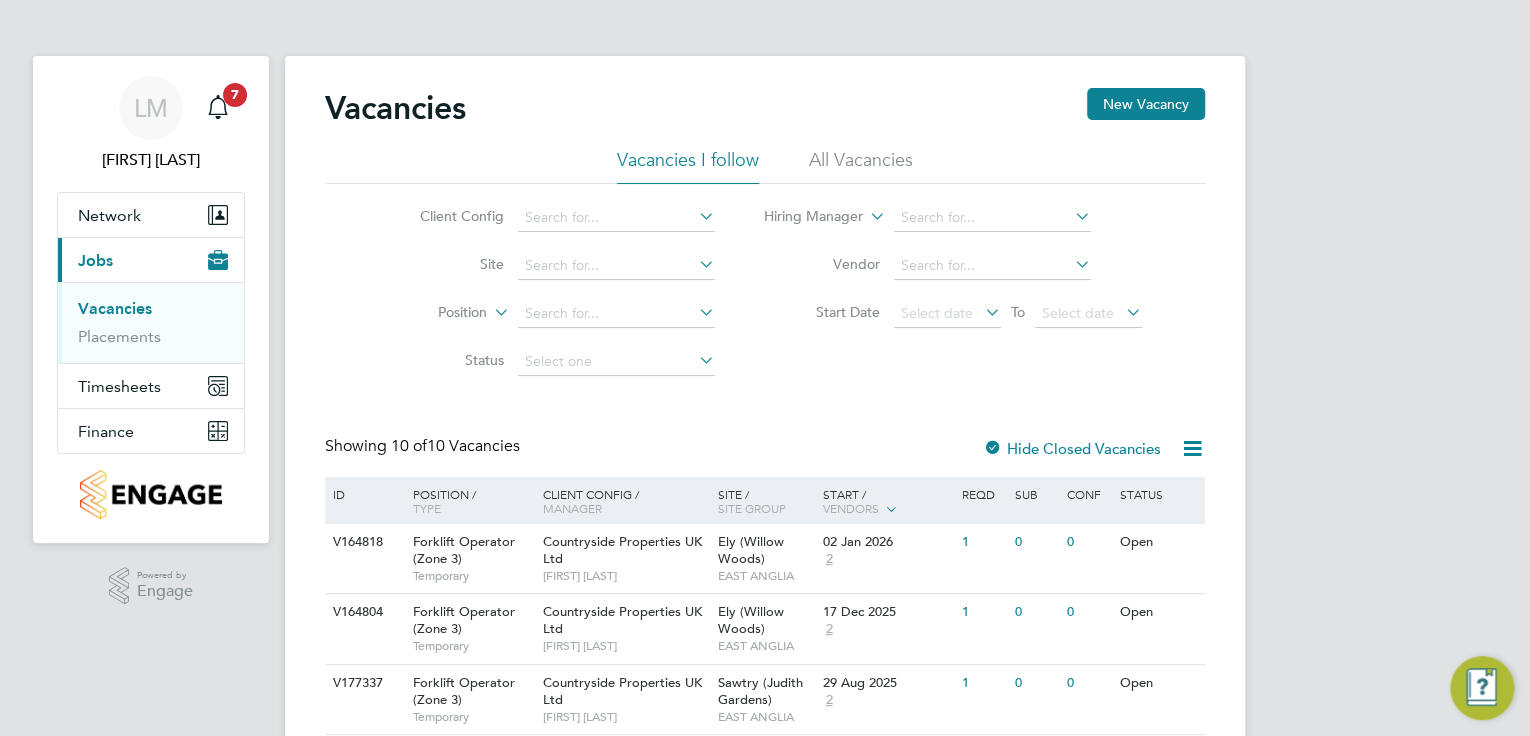click on "Hide Closed Vacancies" 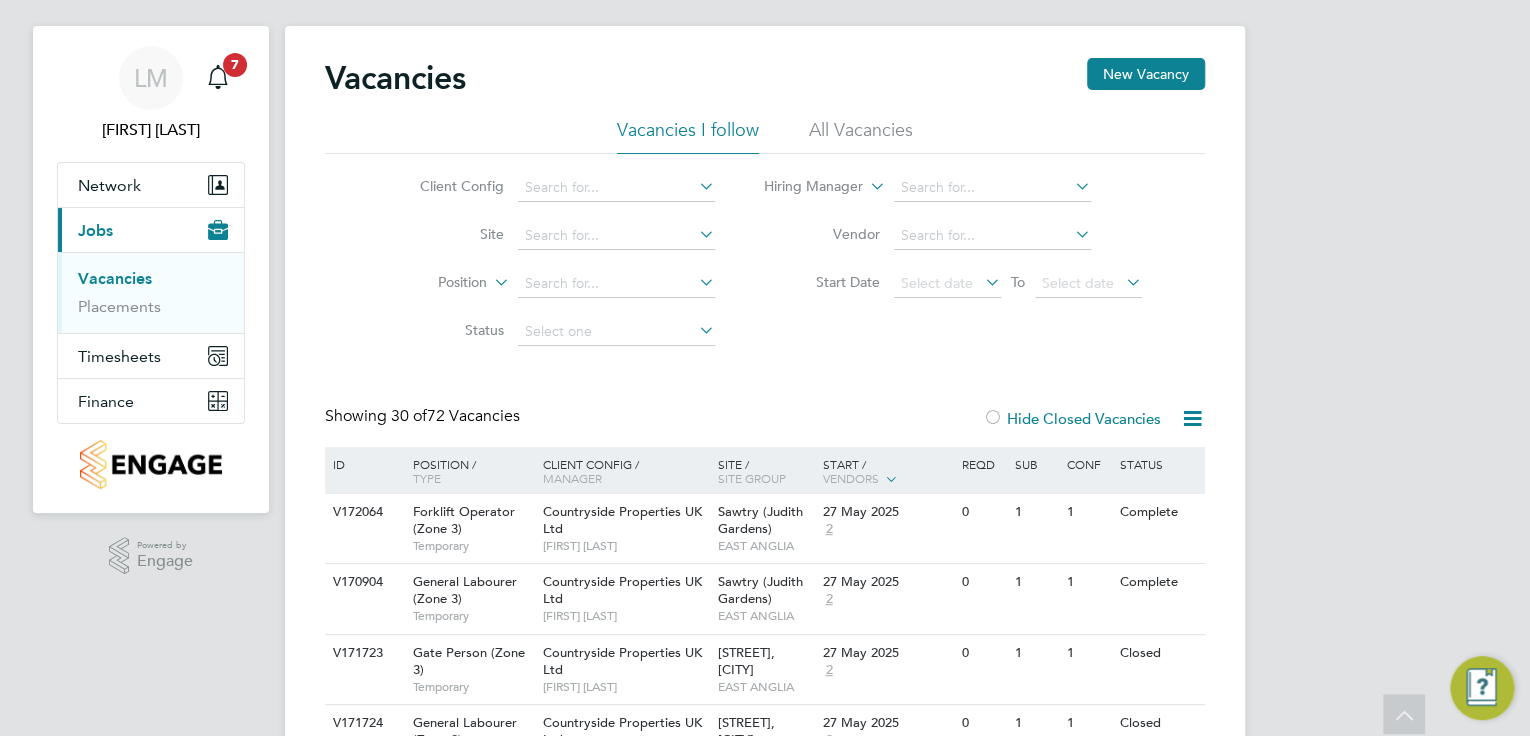 scroll, scrollTop: 0, scrollLeft: 0, axis: both 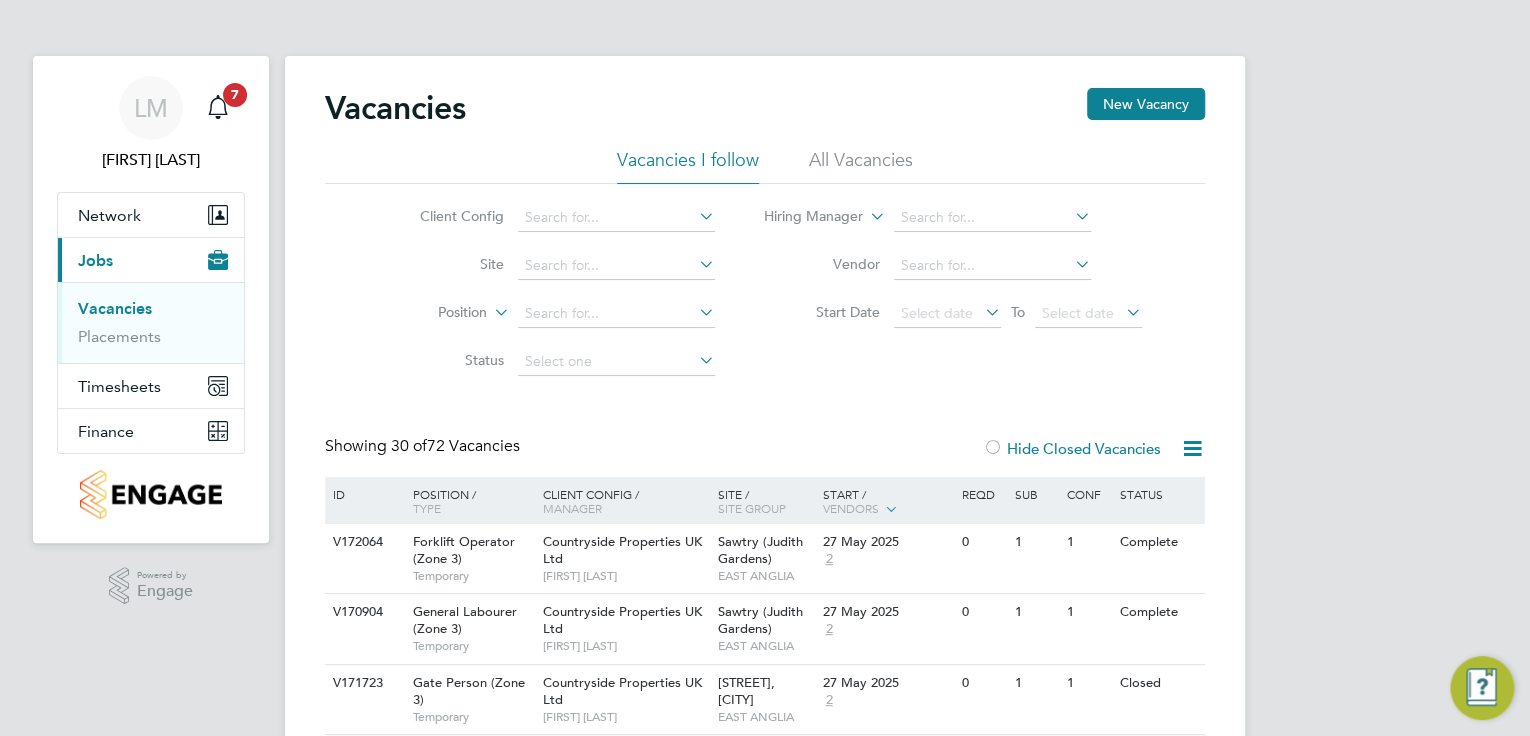 click on "Vacancies New Vacancy" 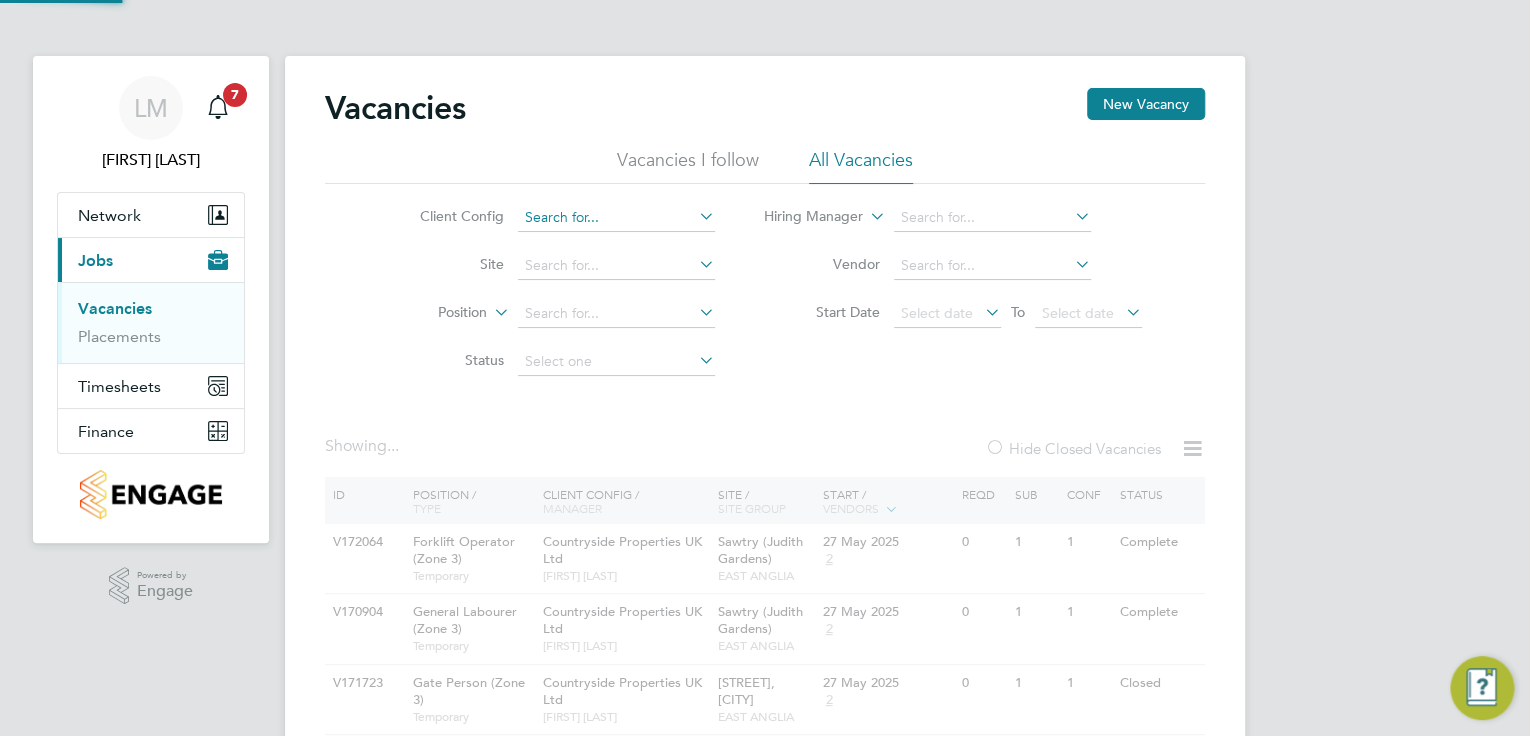 click 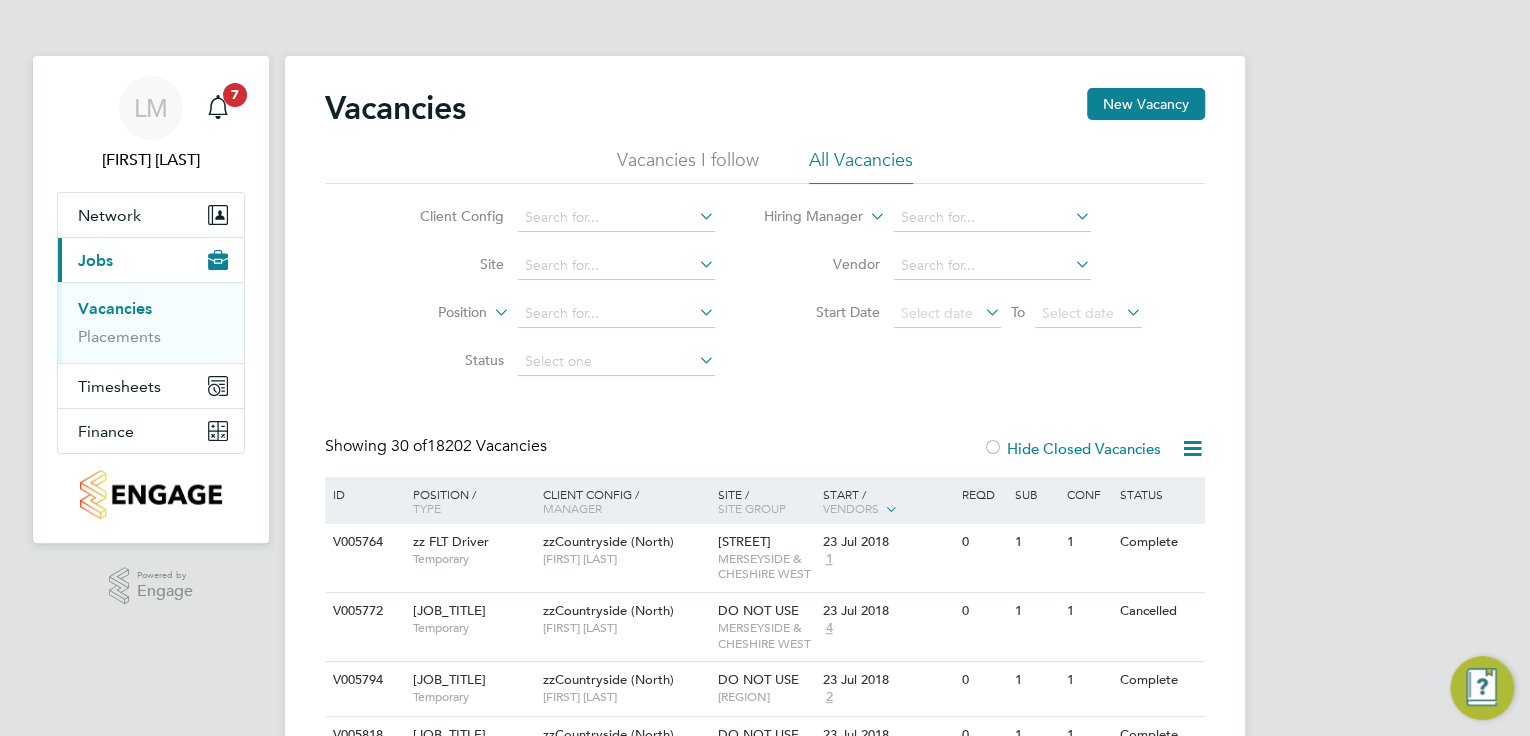 click on "Countryside Properties UK Ltd" 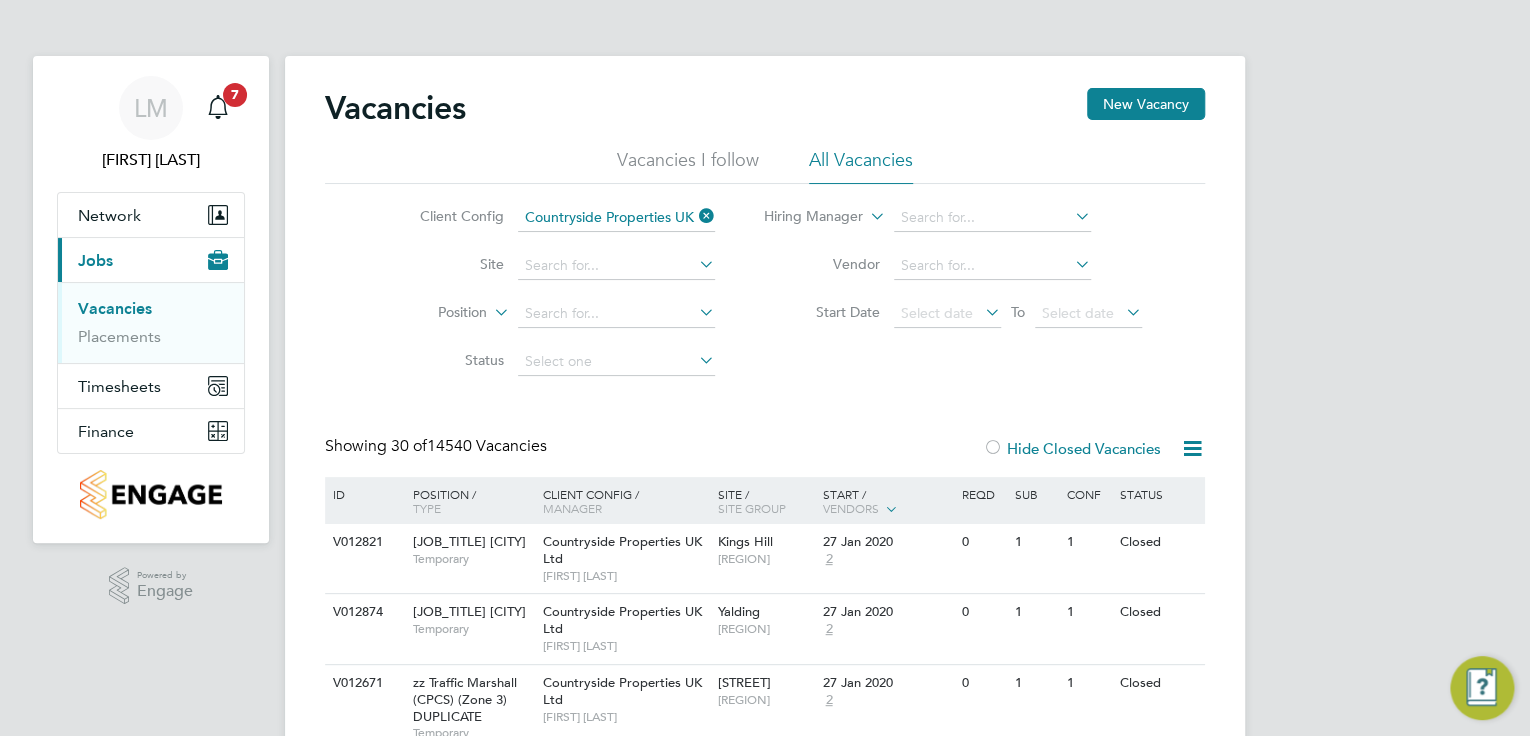 click on "Vacancies I follow" 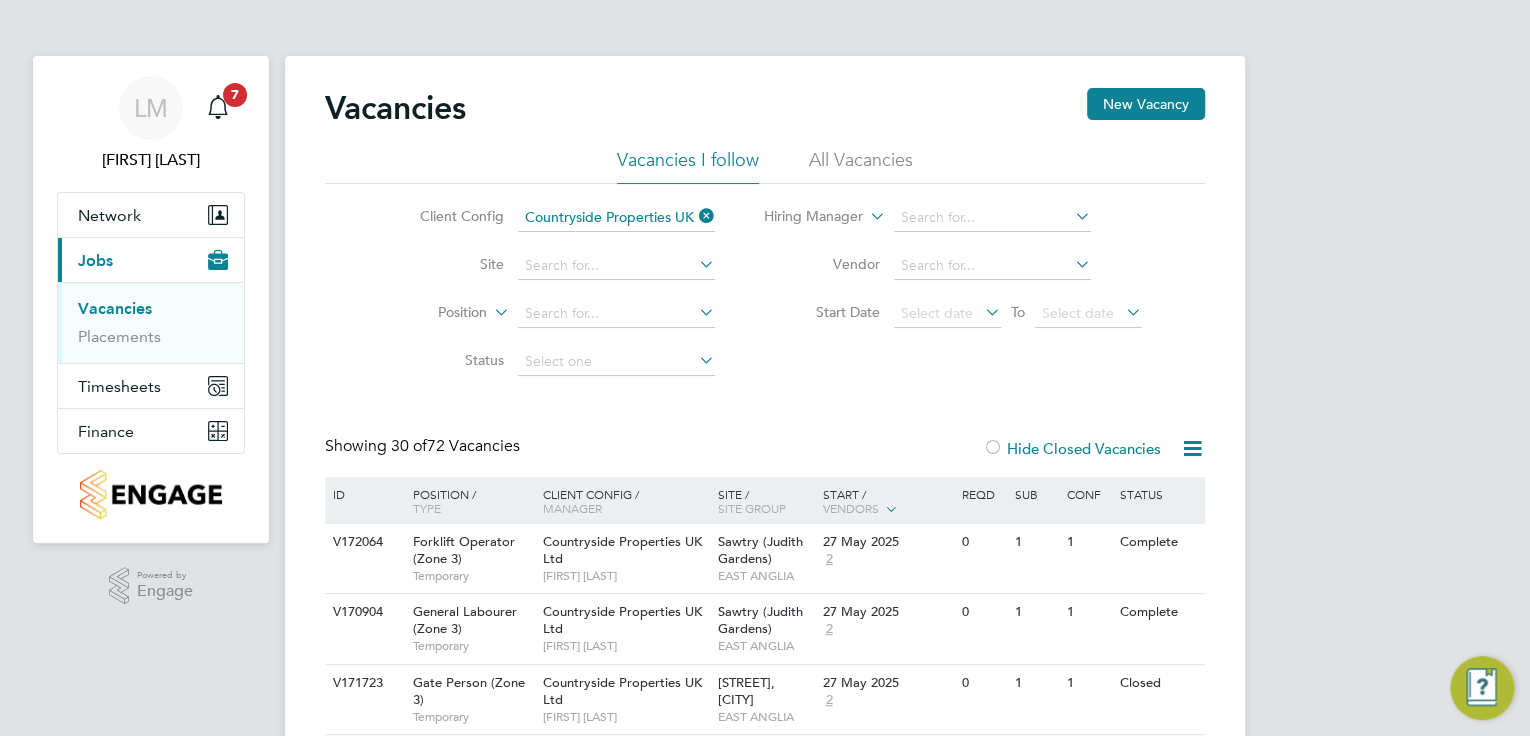click 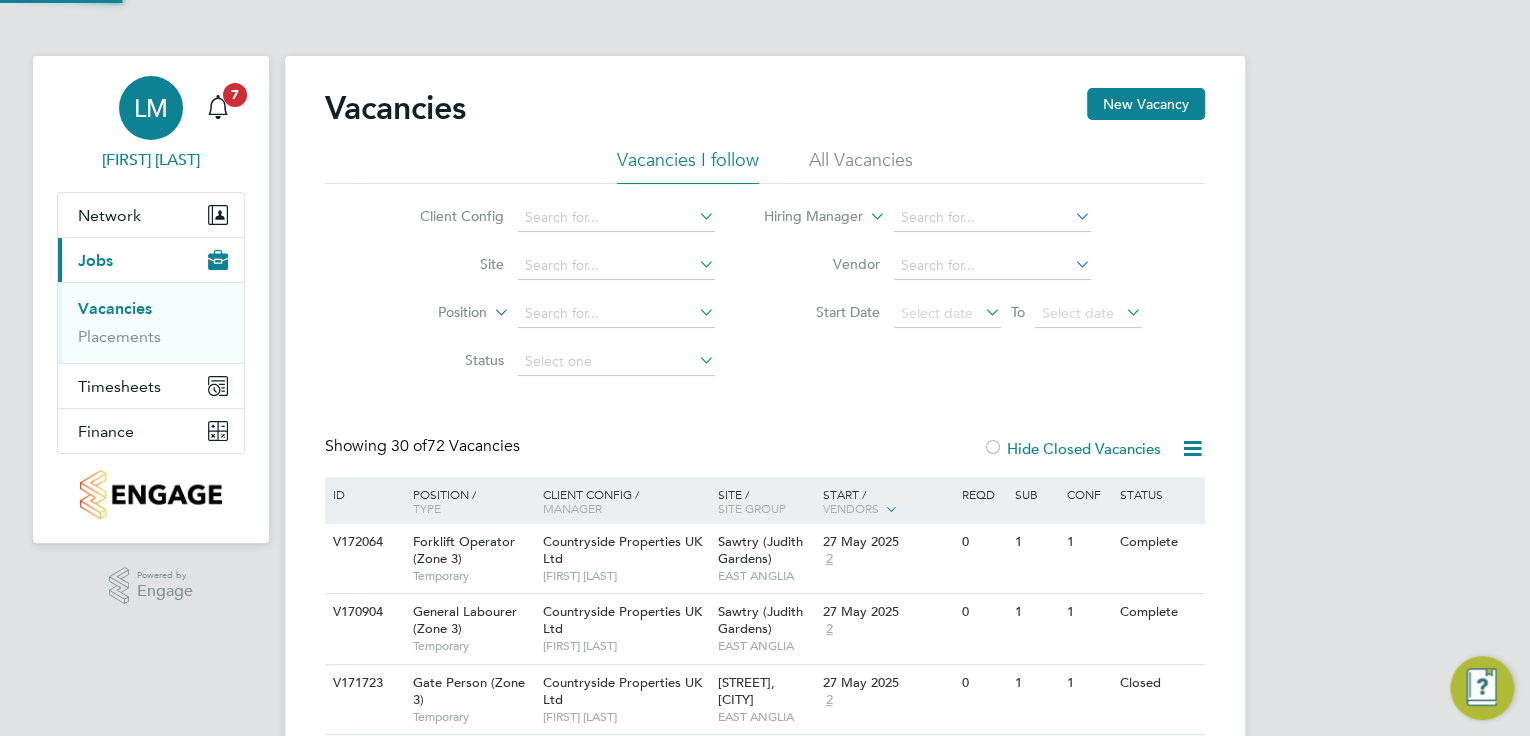 click on "LM   Lauren Morton   Notifications
7" at bounding box center [151, 124] 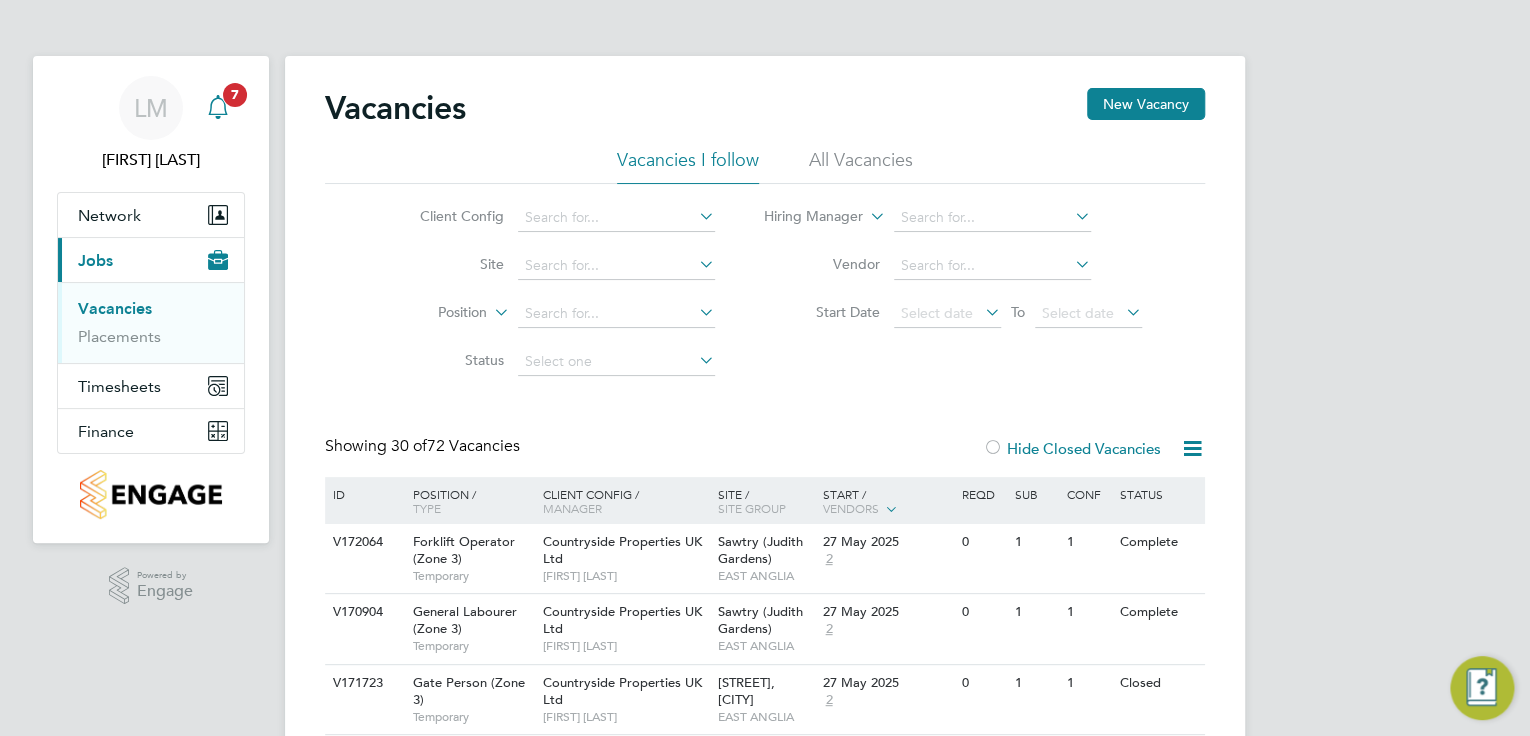 click 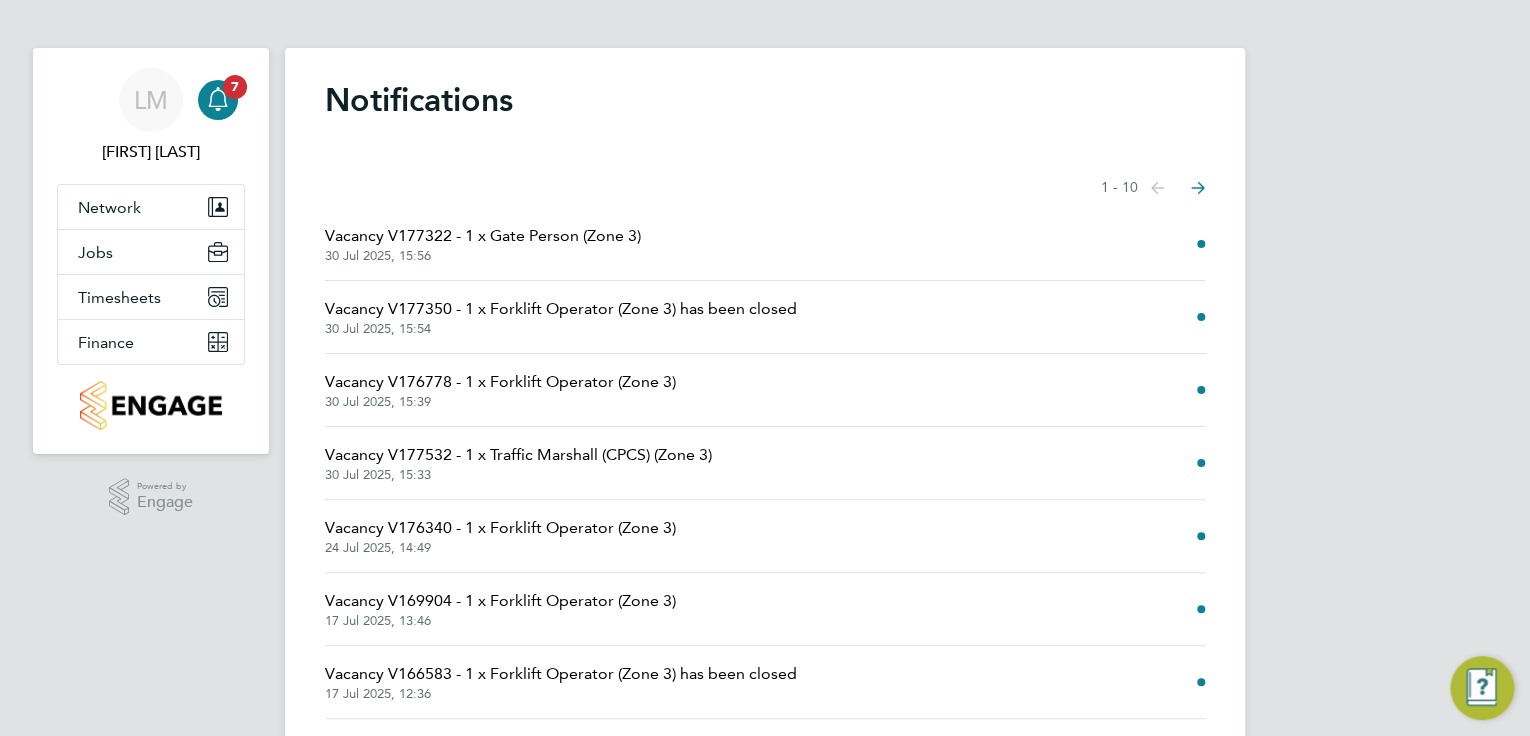 scroll, scrollTop: 0, scrollLeft: 0, axis: both 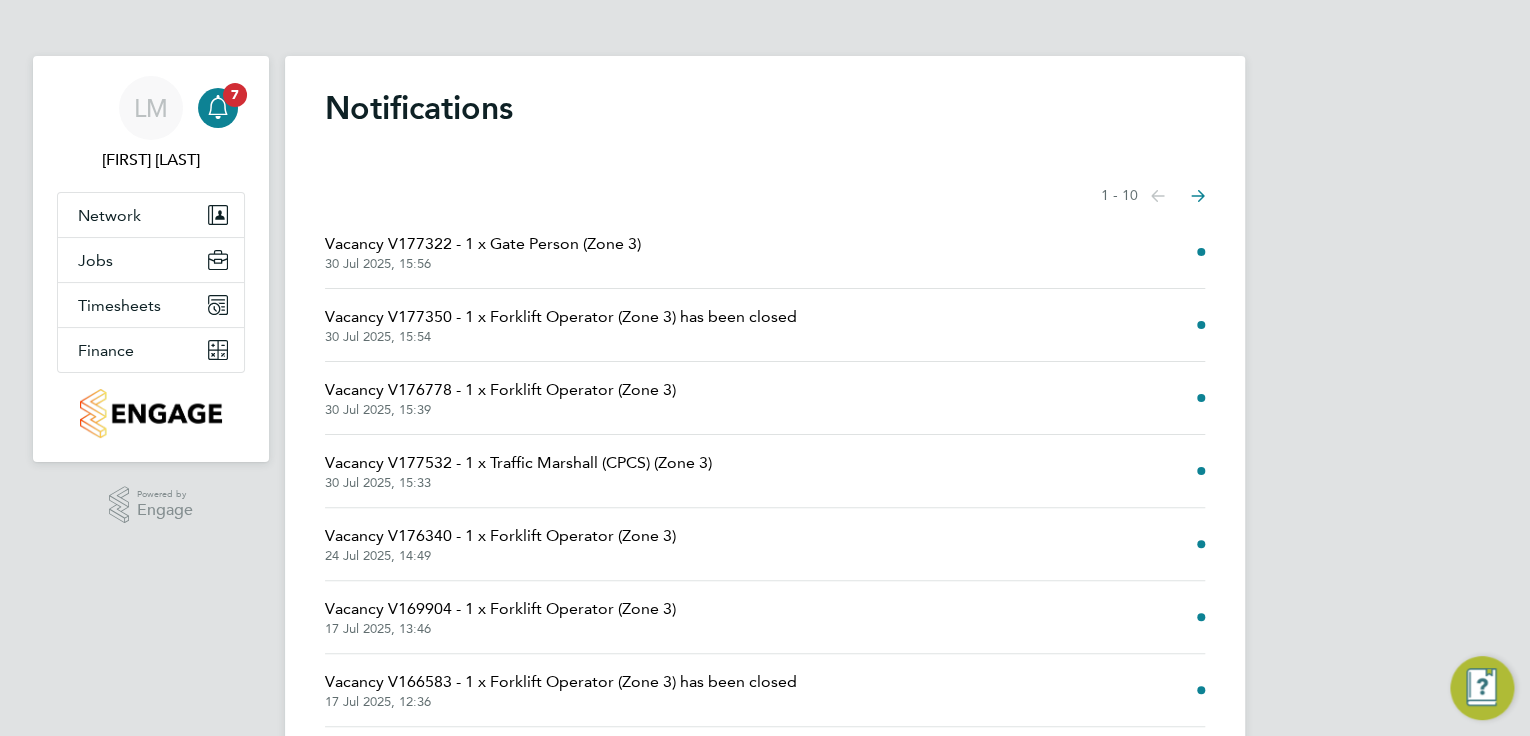 click 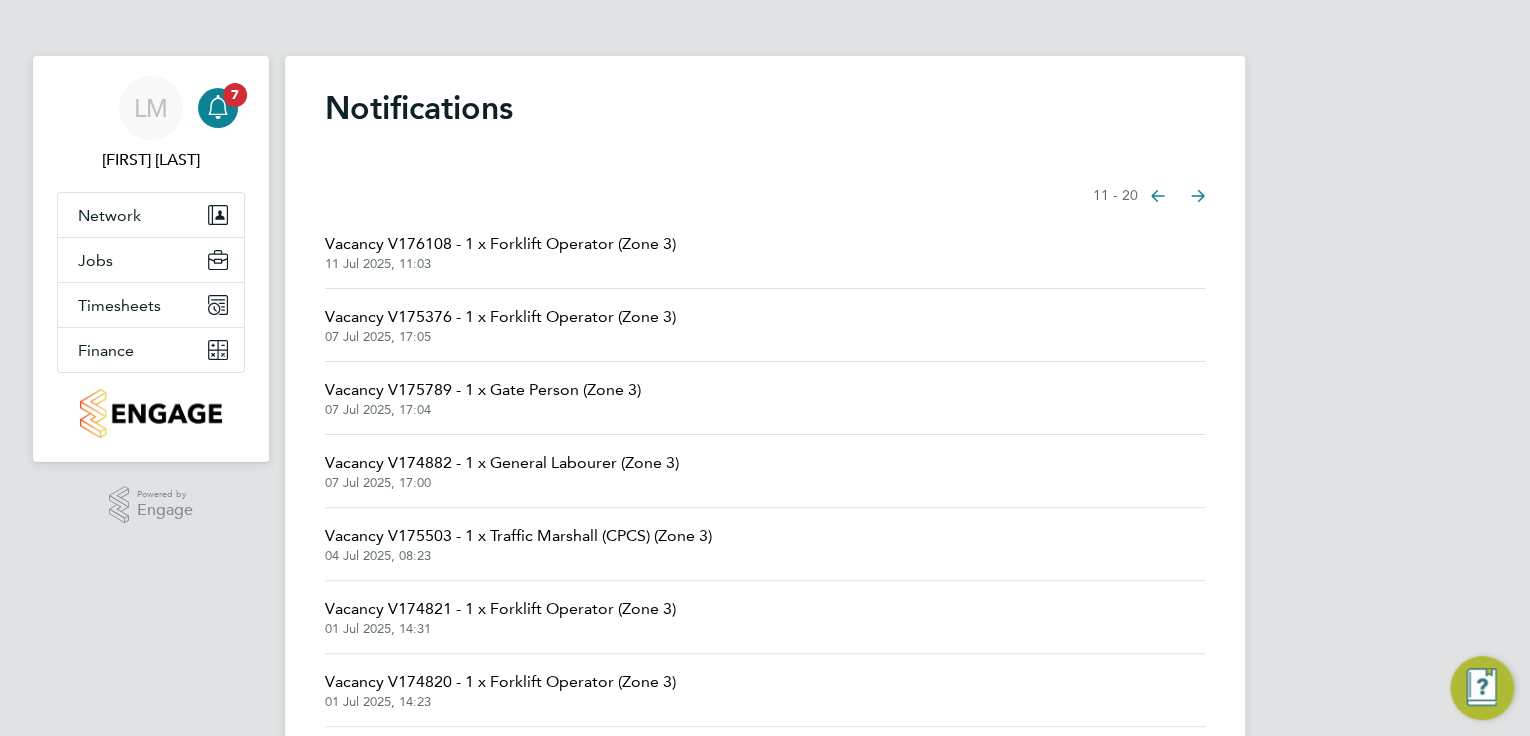 click on "Previous page" 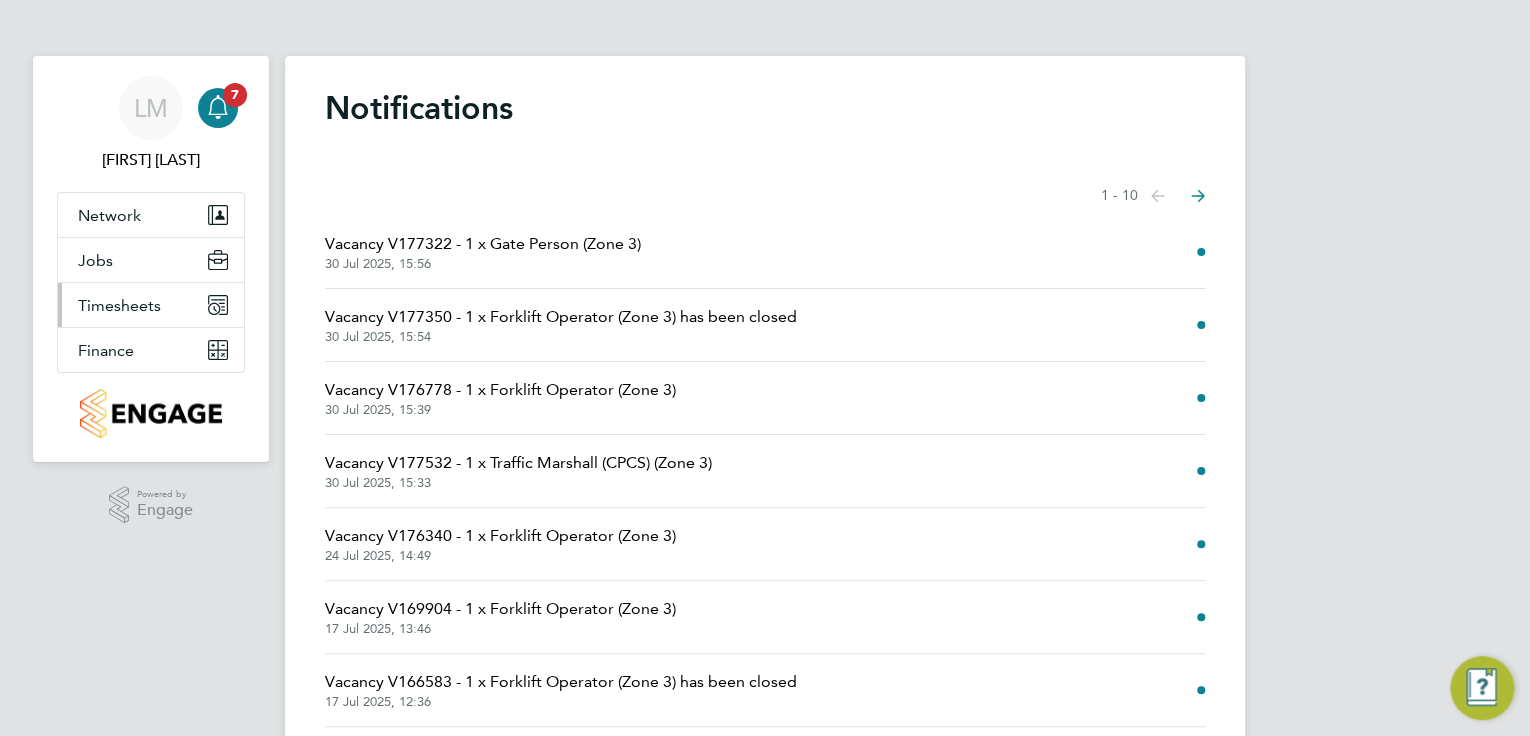 click on "Timesheets" at bounding box center [119, 305] 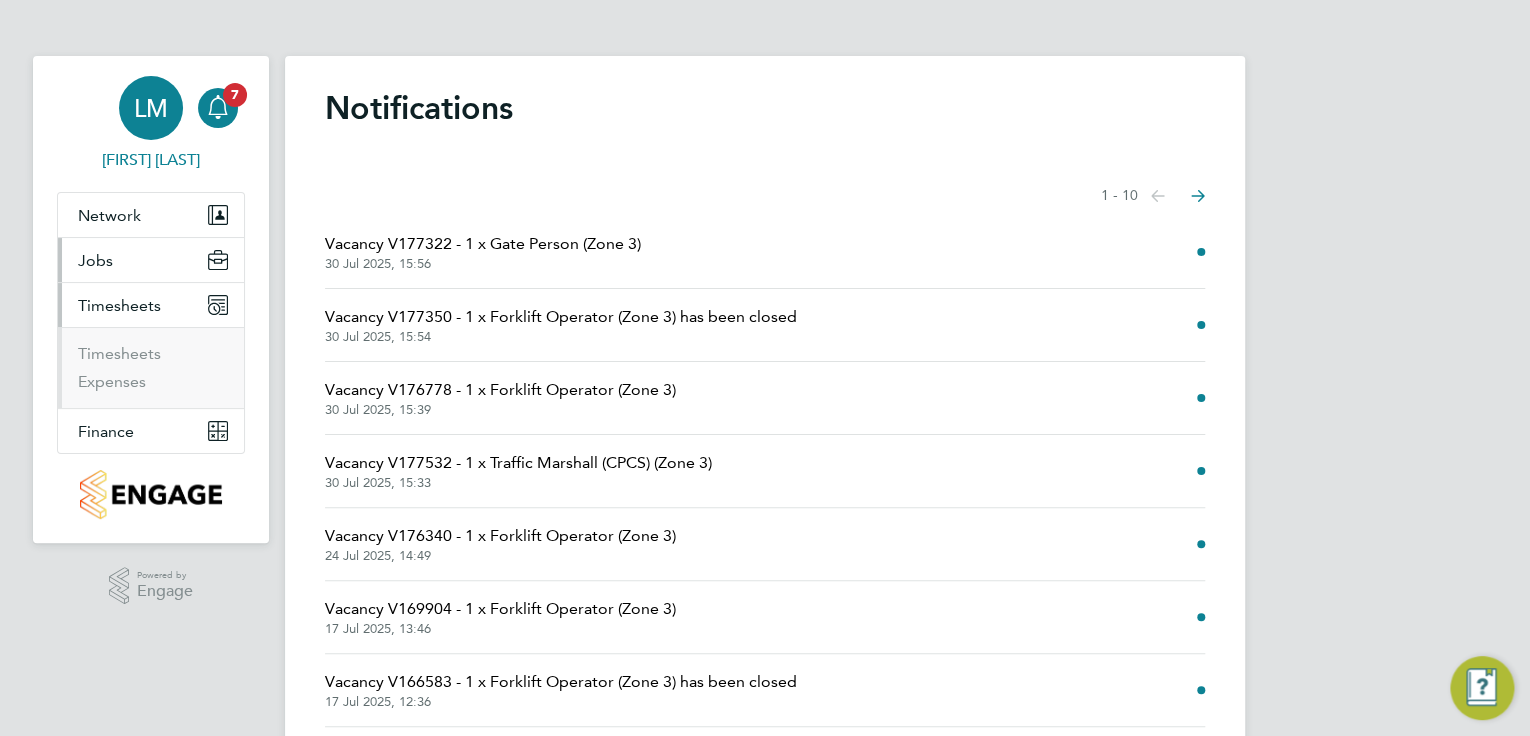 drag, startPoint x: 104, startPoint y: 265, endPoint x: 140, endPoint y: 138, distance: 132.00378 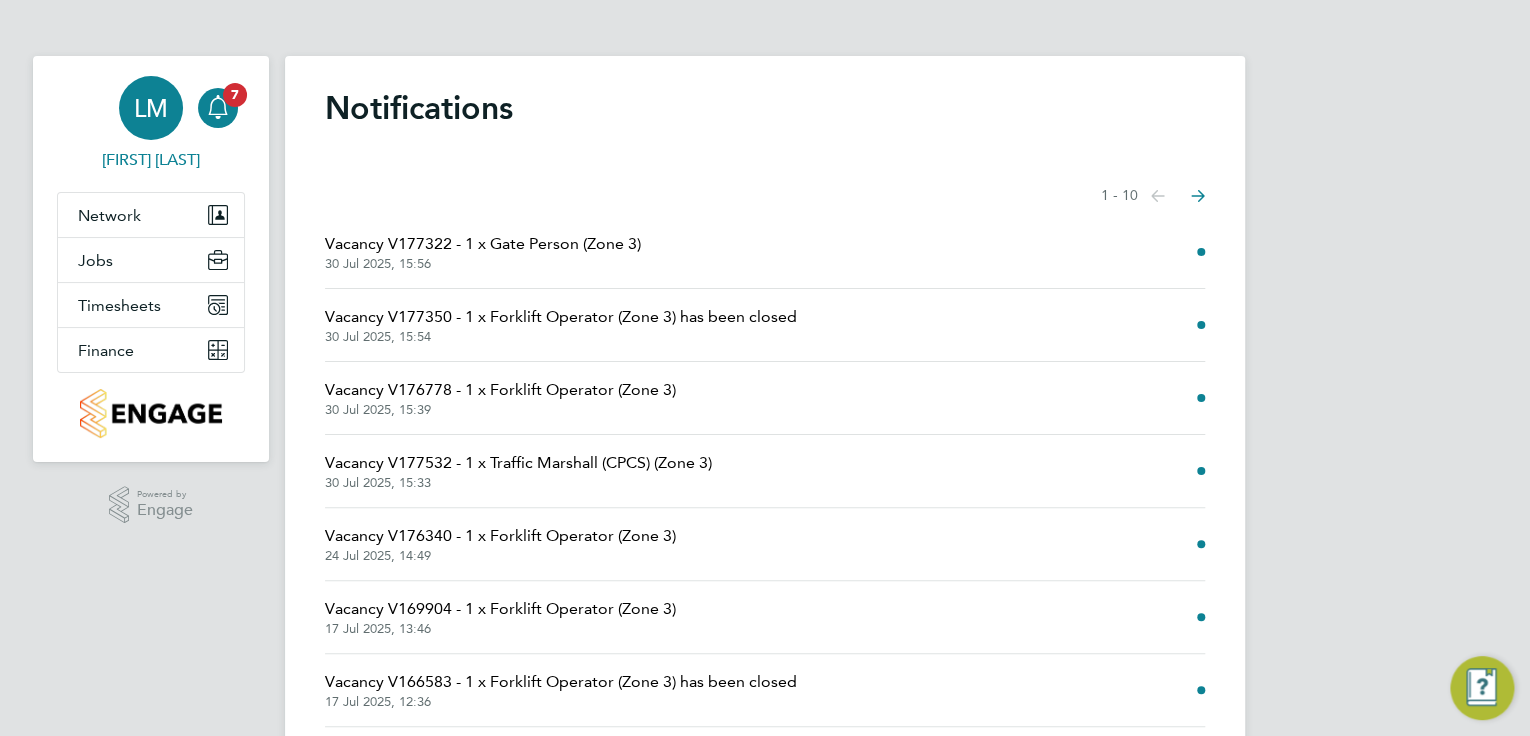 click on "LM" at bounding box center [151, 108] 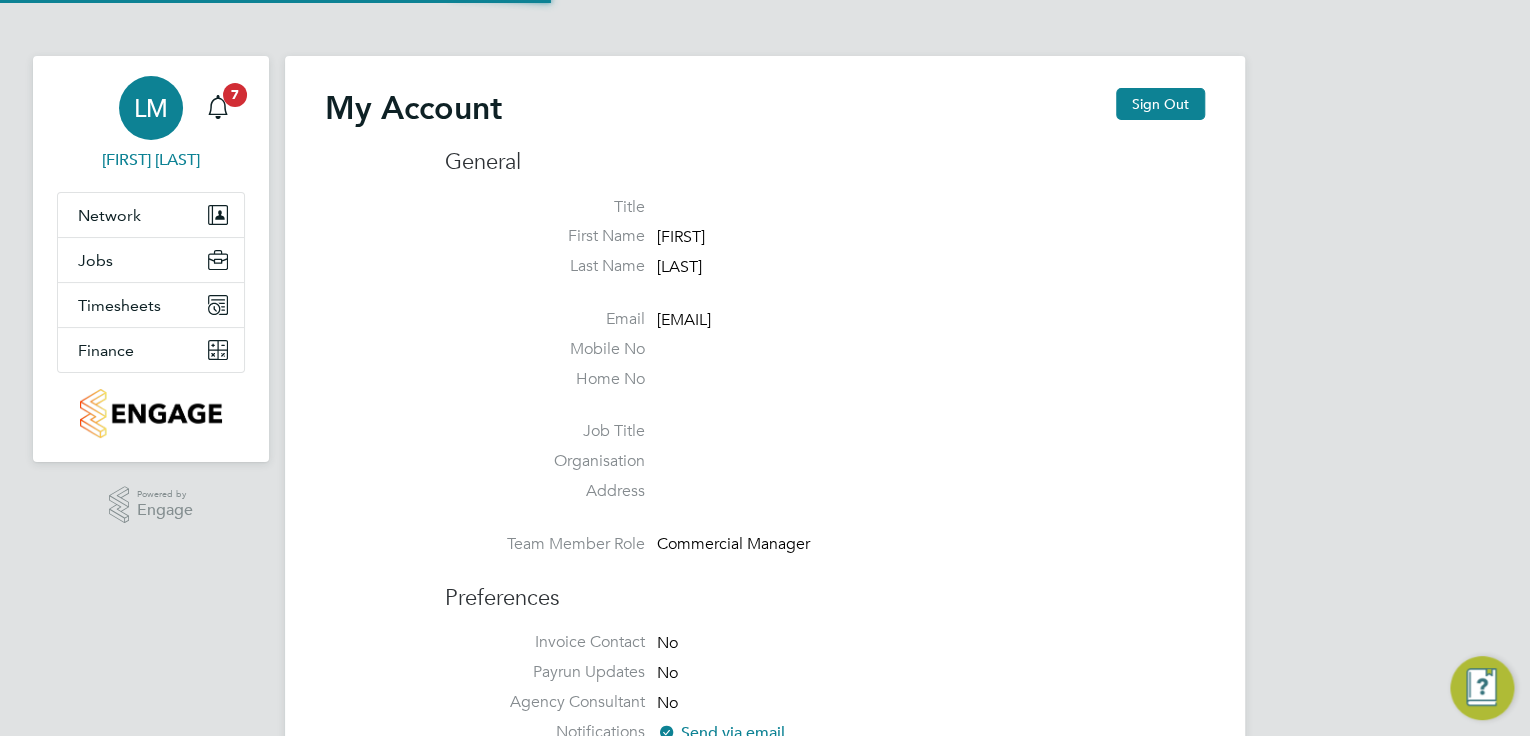 type on "lauren.morton@vistry.co.uk" 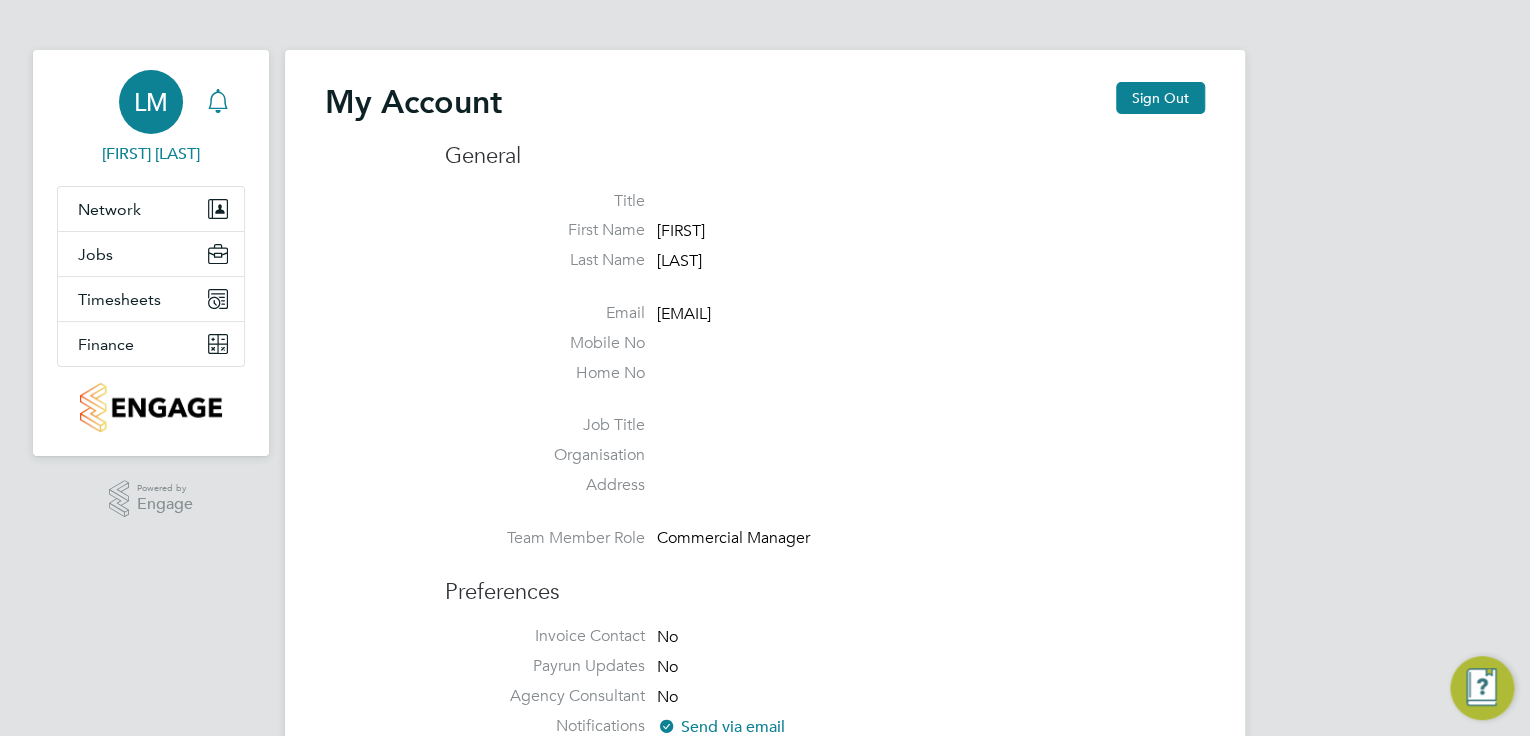 scroll, scrollTop: 0, scrollLeft: 0, axis: both 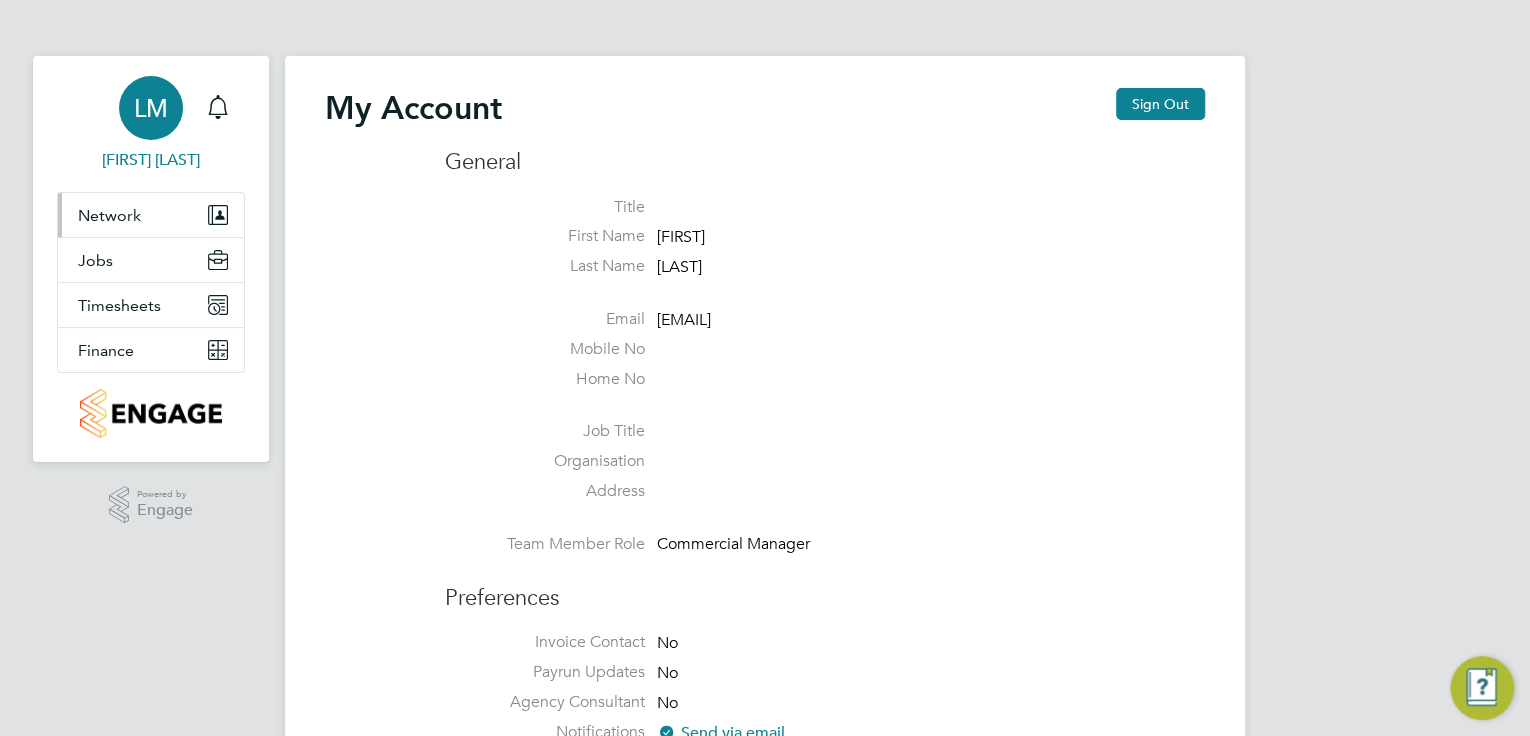 click on "Network" at bounding box center [109, 215] 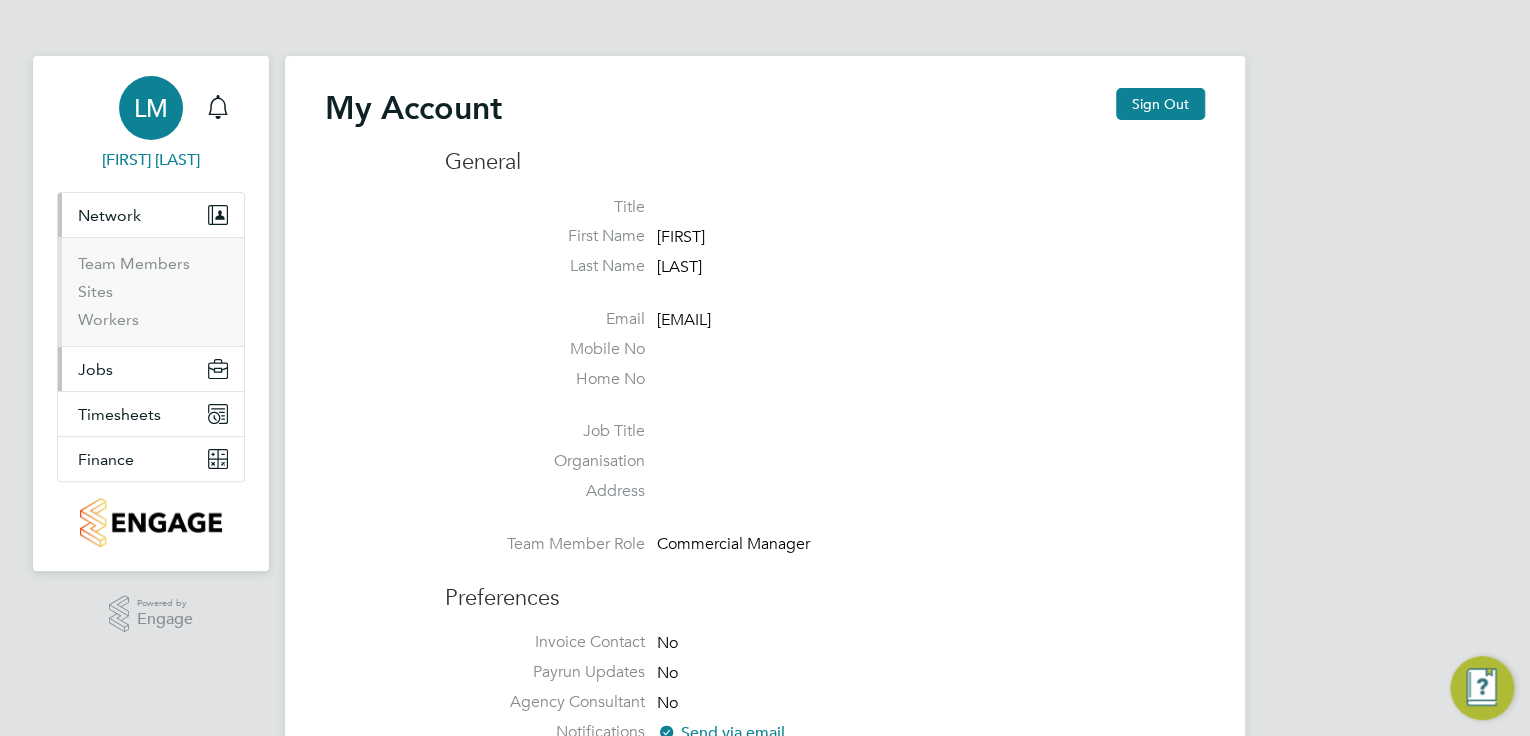 click on "Jobs" at bounding box center (151, 369) 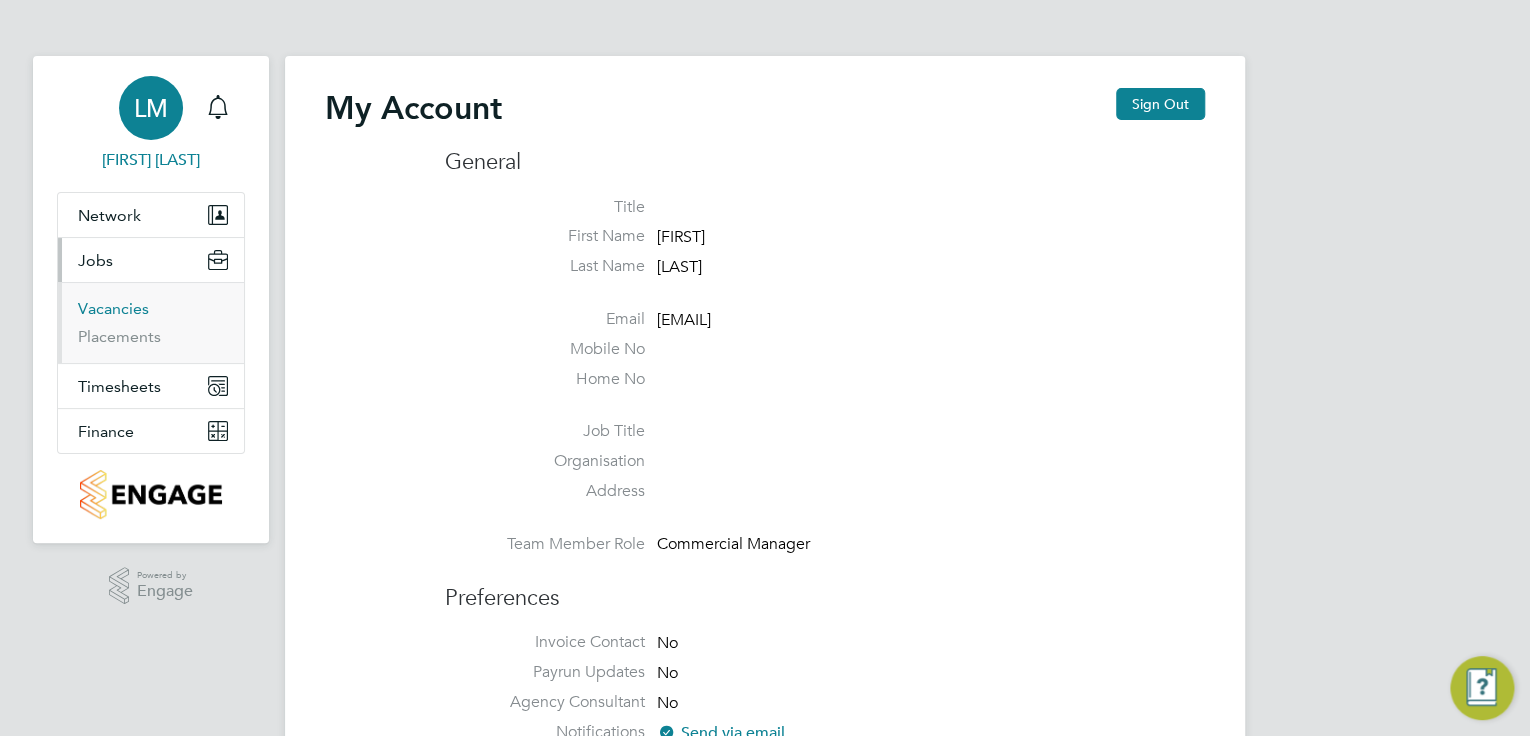 click on "Vacancies" at bounding box center (113, 308) 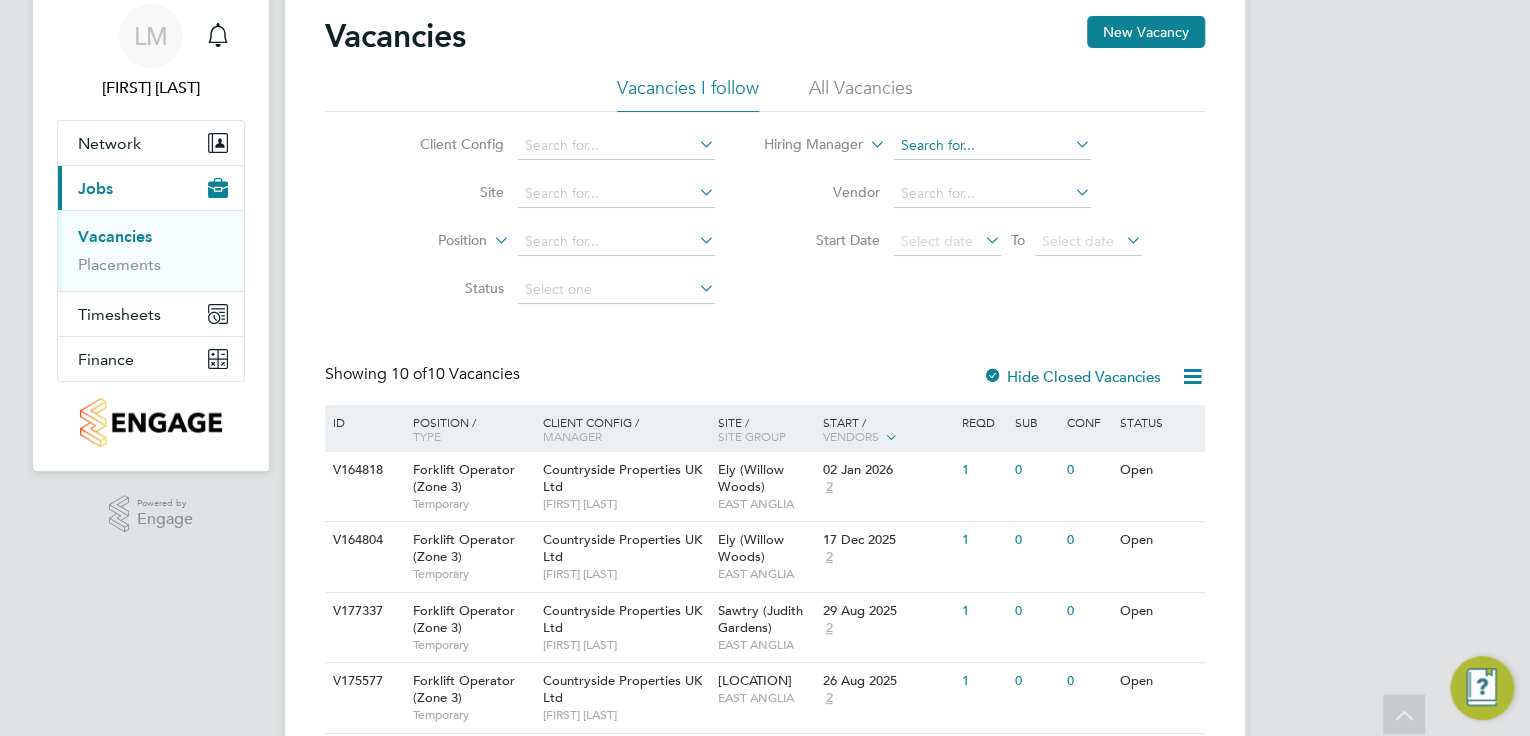 scroll, scrollTop: 0, scrollLeft: 0, axis: both 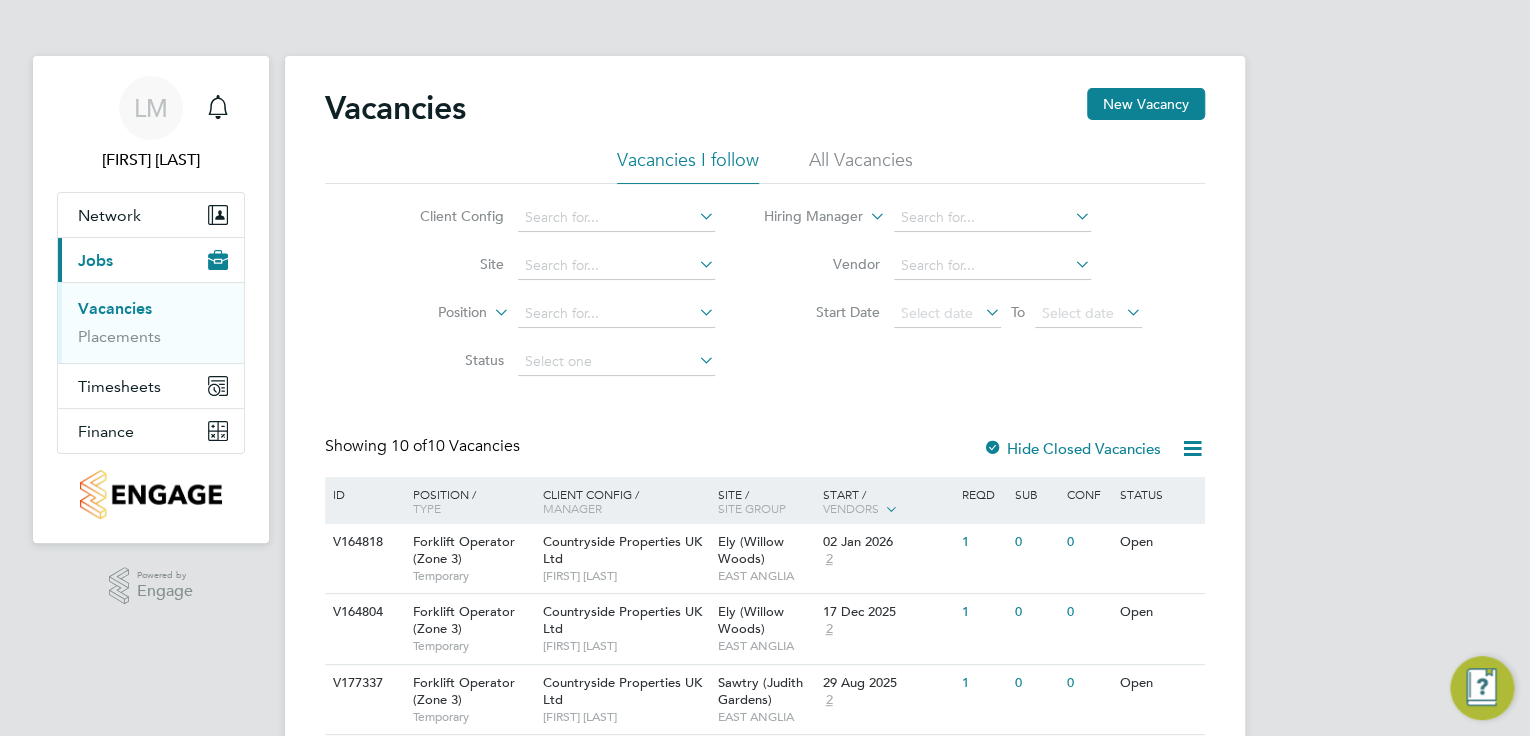 click on "Vacancies New Vacancy Vacancies I follow All Vacancies Client Config Site Position Status Hiring Manager Vendor Start Date Select date To Select date Showing 10 of 10 Vacancies Hide Closed Vacancies ID Position / Type Client Config / Manager Site / Site Group Start / Vendors Reqd Sub Conf Status V164818 Forklift Operator (Zone 3) Temporary Countryside Properties UK Ltd Mike Rose Ely (Willow Woods) EAST ANGLIA [DATE] [YEAR] 2 1 0 0 Open V164804 Forklift Operator (Zone 3) Temporary Countryside Properties UK Ltd Mike Rose Ely (Willow Woods) EAST ANGLIA [DATE] [YEAR] 2 1 0 0 Open V177337 Forklift Operator (Zone 3) Temporary Countryside Properties UK Ltd Stuart Morley Sawtry (Judith Gardens) EAST ANGLIA [DATE] [YEAR] 2 1 0 0 Open V175577 Forklift Operator (Zone 3) Temporary Countryside Properties UK Ltd Keiron Pittore Kings Newton EAST ANGLIA [DATE] [YEAR] 2 1 0 0 Open V177336 Forklift Operator (Zone 3) Temporary Countryside Properties UK Ltd" 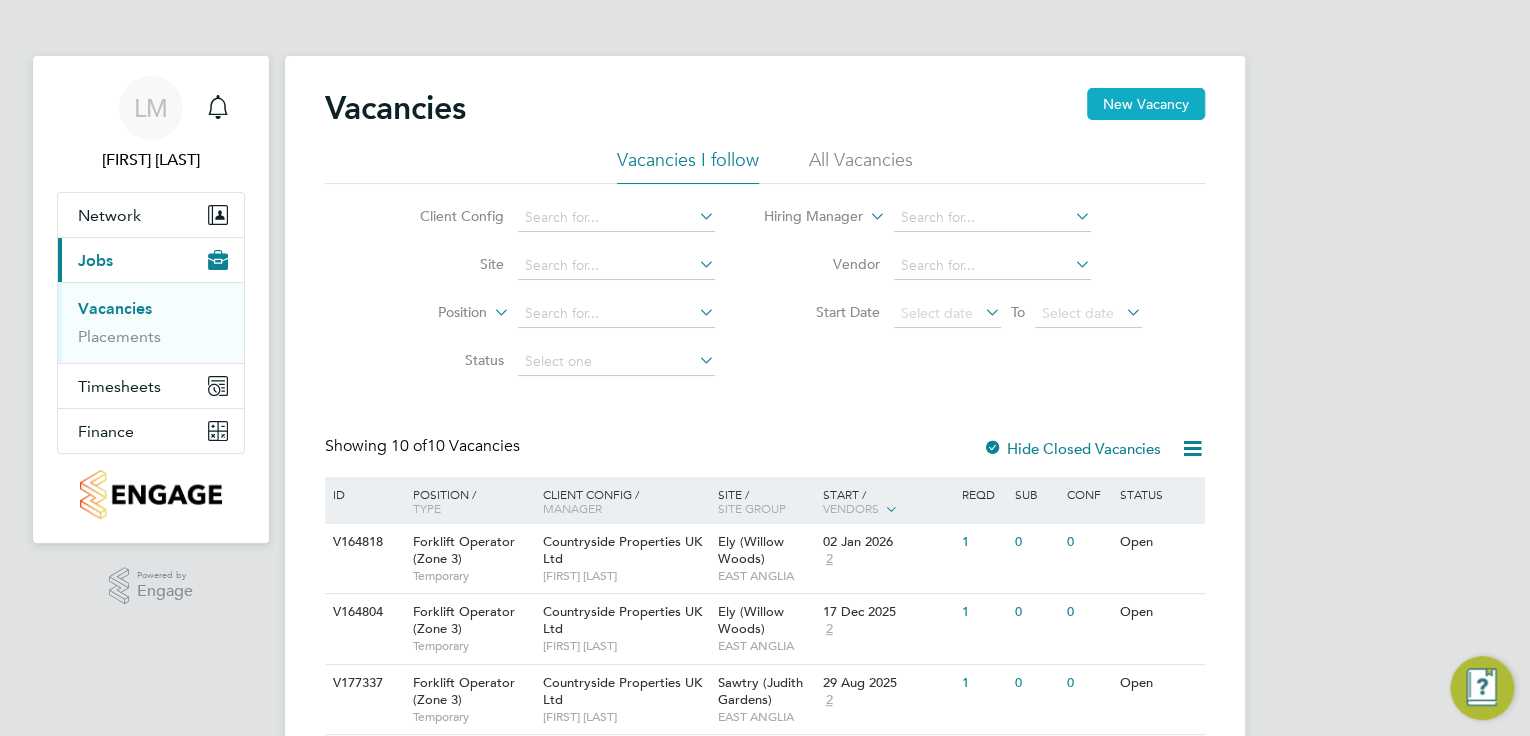 click on "New Vacancy" 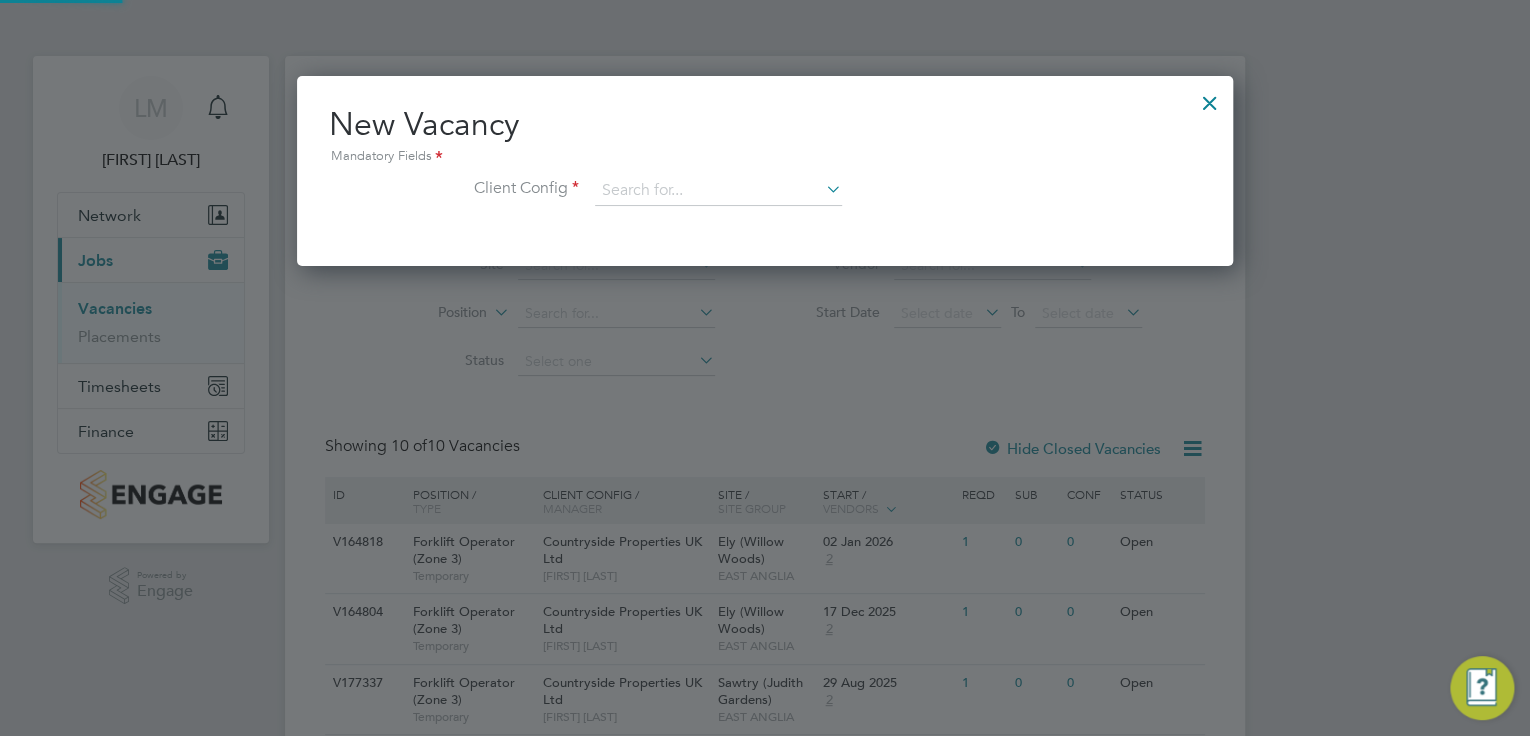 scroll, scrollTop: 10, scrollLeft: 10, axis: both 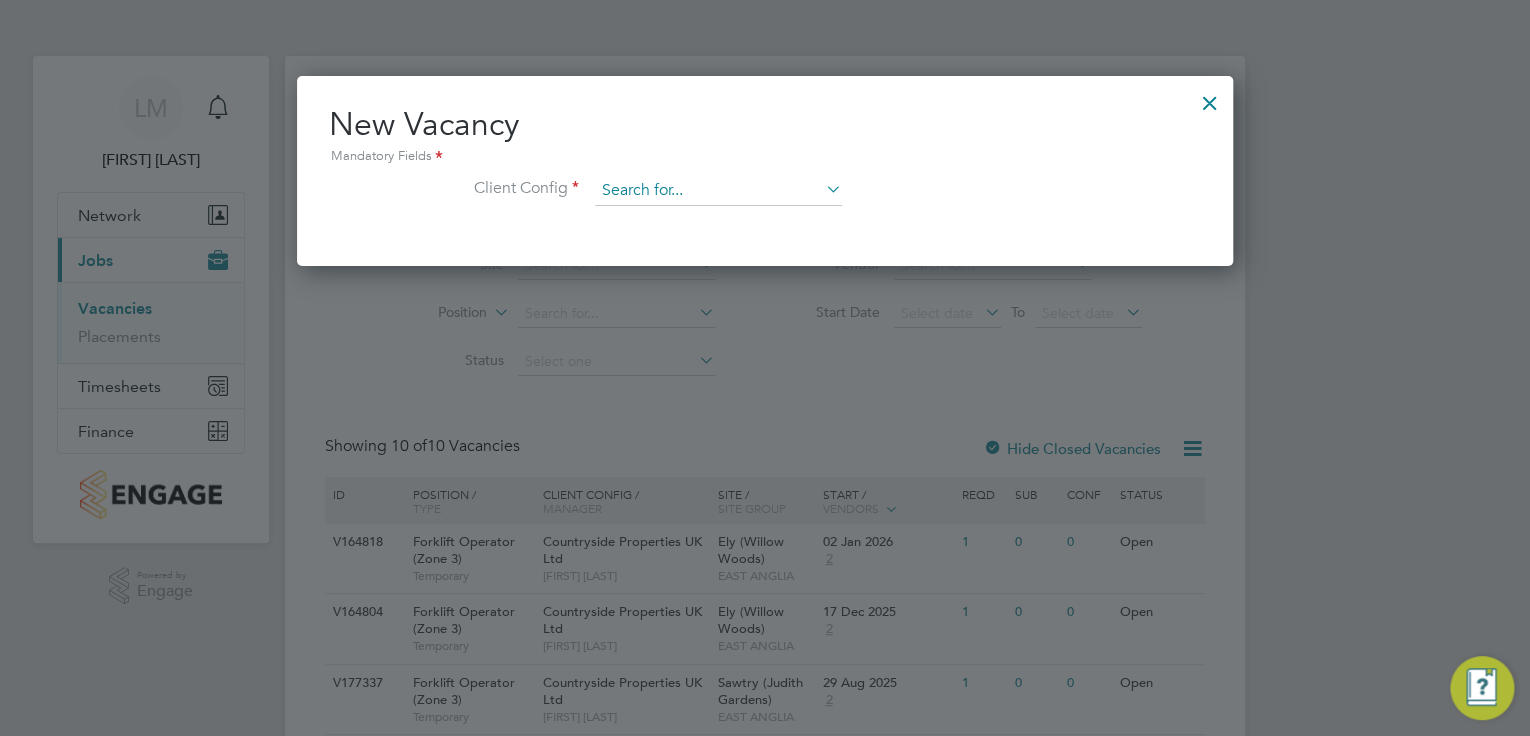 click at bounding box center (718, 191) 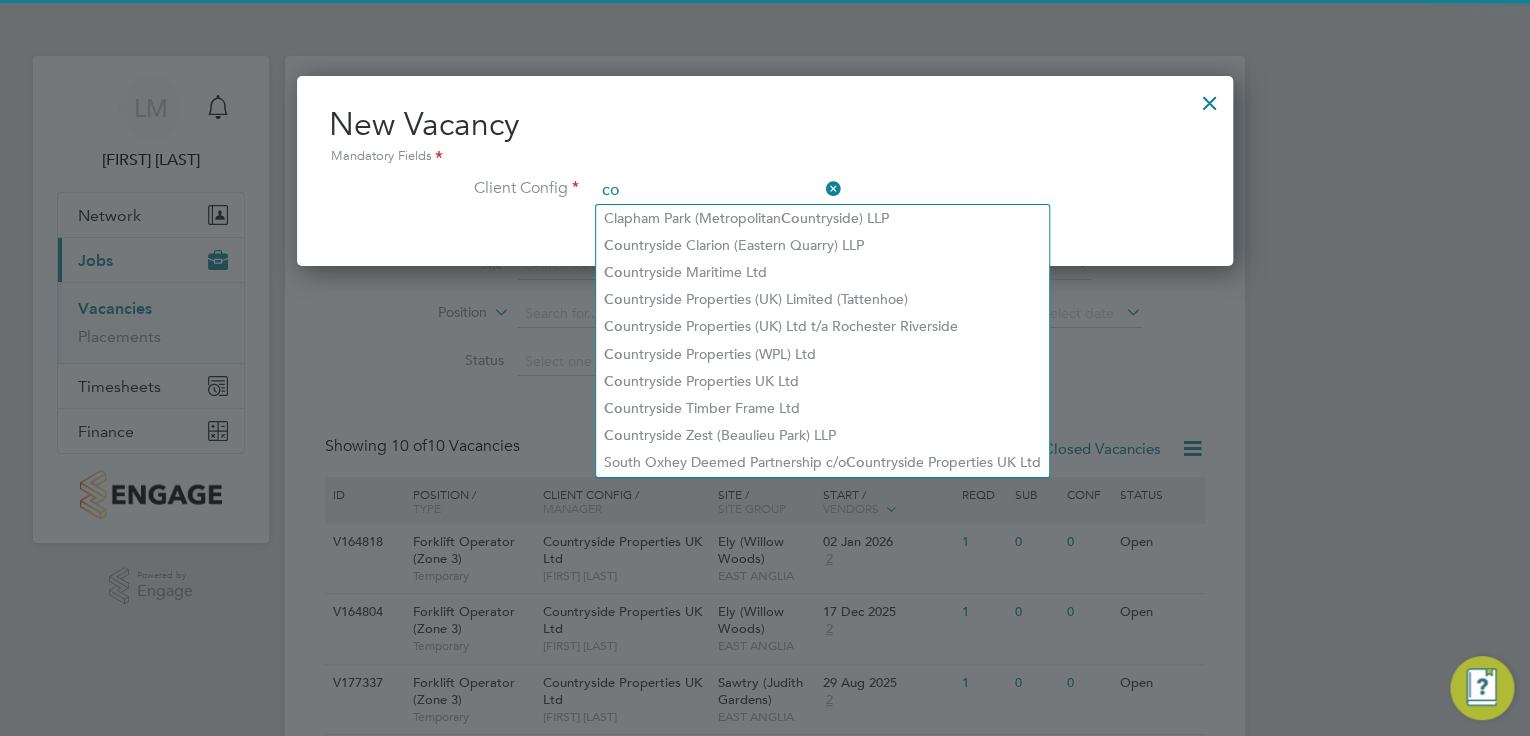 type on "c" 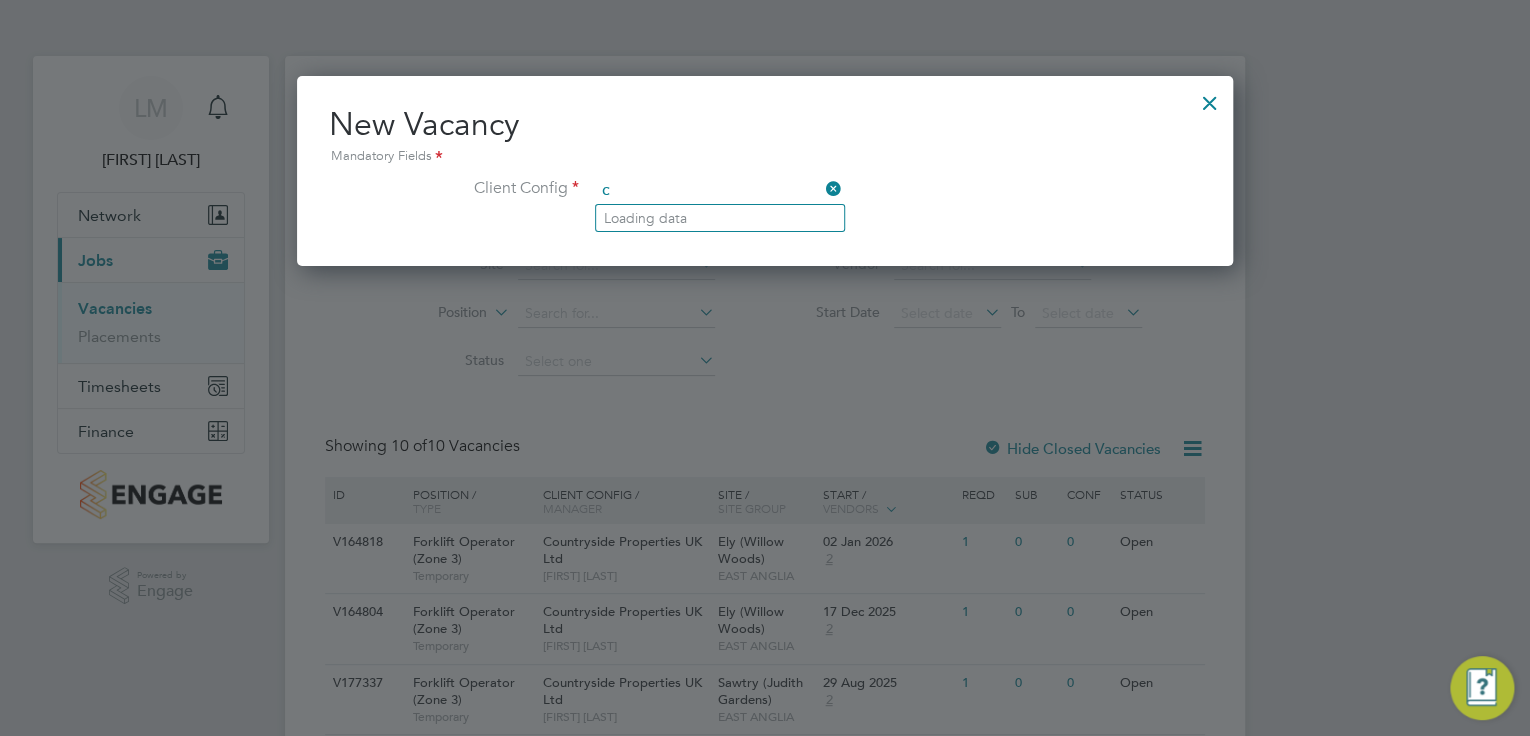 type 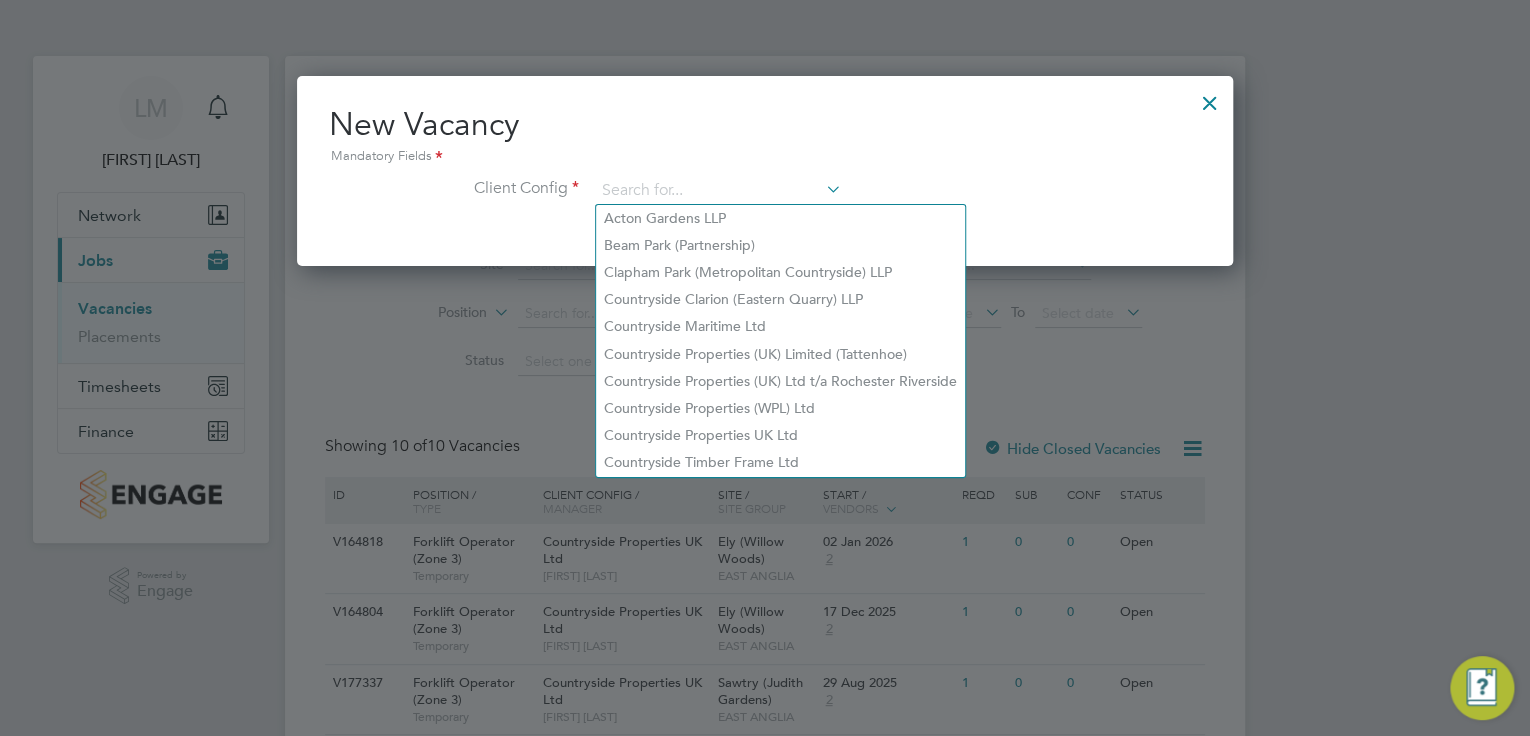 click at bounding box center (1210, 98) 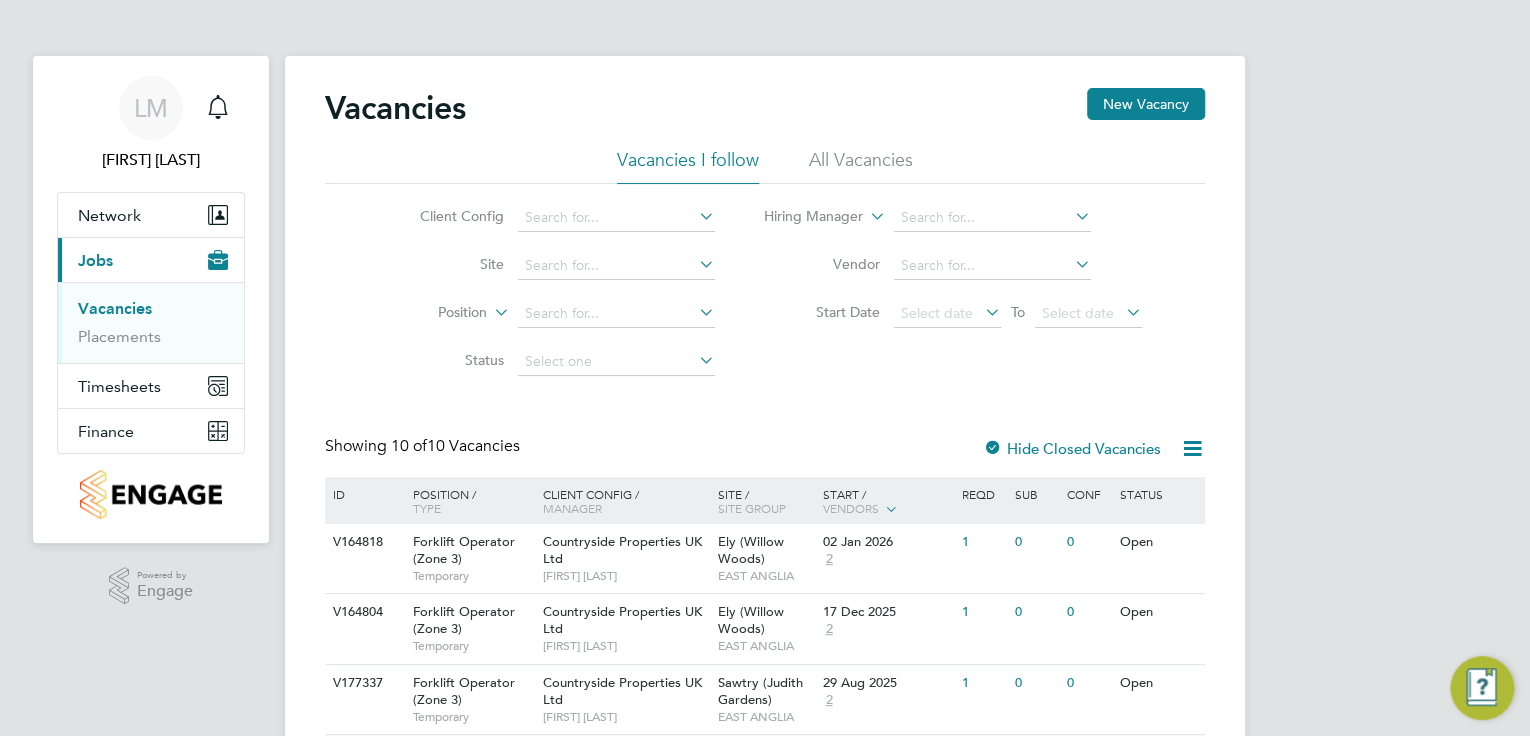 click on "LM   Lauren Morton   Notifications
Applications:   Network
Team Members   Sites   Workers   Current page:   Jobs
Vacancies   Placements   Timesheets
Timesheets   Expenses   Finance
Invoices & Credit Notes
.st0{fill:#C0C1C2;}
Powered by Engage Vacancies New Vacancy Vacancies I follow All Vacancies Client Config     Site     Position     Status   Hiring Manager     Vendor   Start Date
Select date
To
Select date
Showing   10 of  10 Vacancies Hide Closed Vacancies ID  Position / Type   Client Config / Manager Site / Site Group Start / Vendors   Reqd Sub Conf Status V164818 Forklift Operator (Zone 3)   Temporary Countryside Properties UK Ltd   Mike Rose Ely (Willow Woods)   EAST ANGLIA 02 Jan 2026 2 1 0 0 Open V164804 Forklift Operator (Zone 3)   Temporary   Mike Rose   EAST ANGLIA 2" at bounding box center (765, 650) 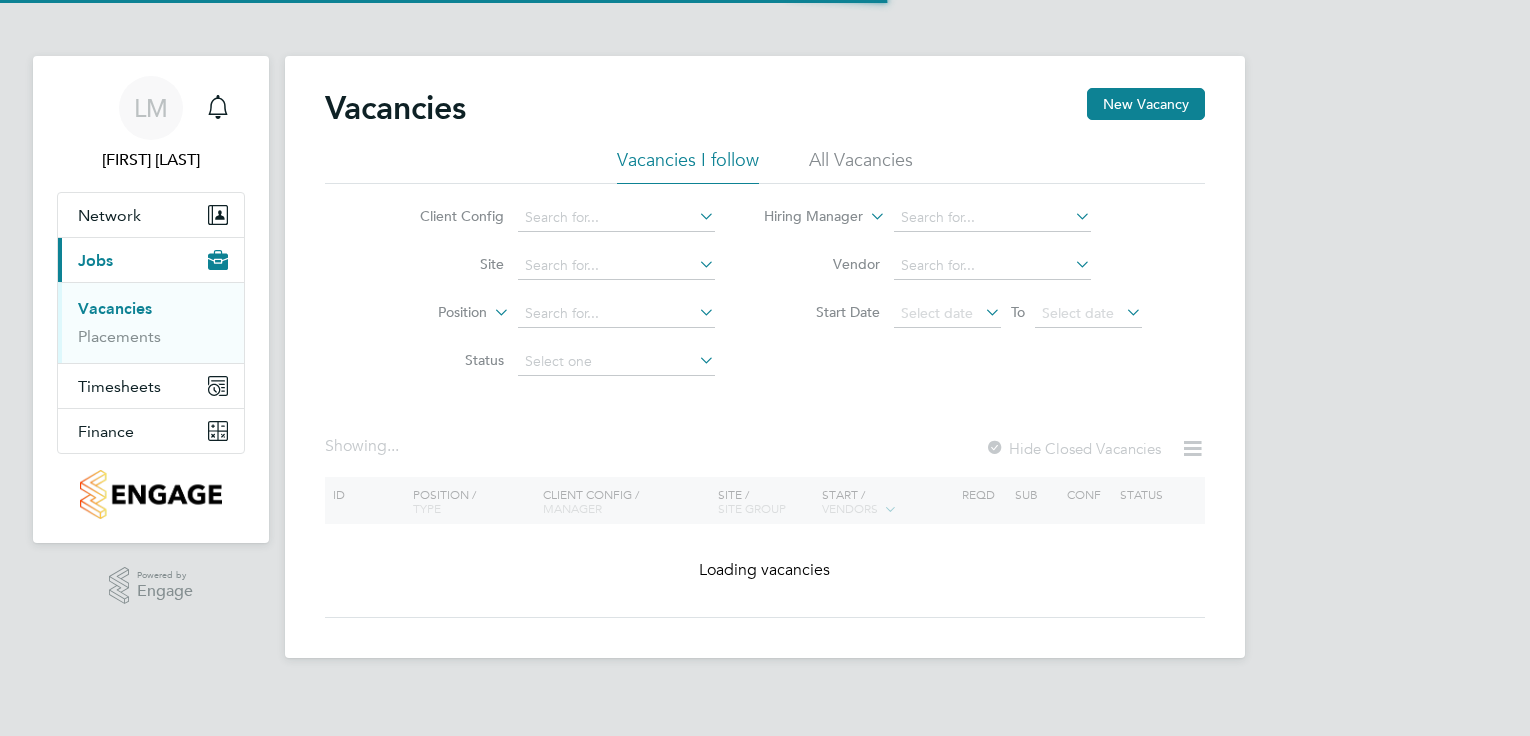 scroll, scrollTop: 0, scrollLeft: 0, axis: both 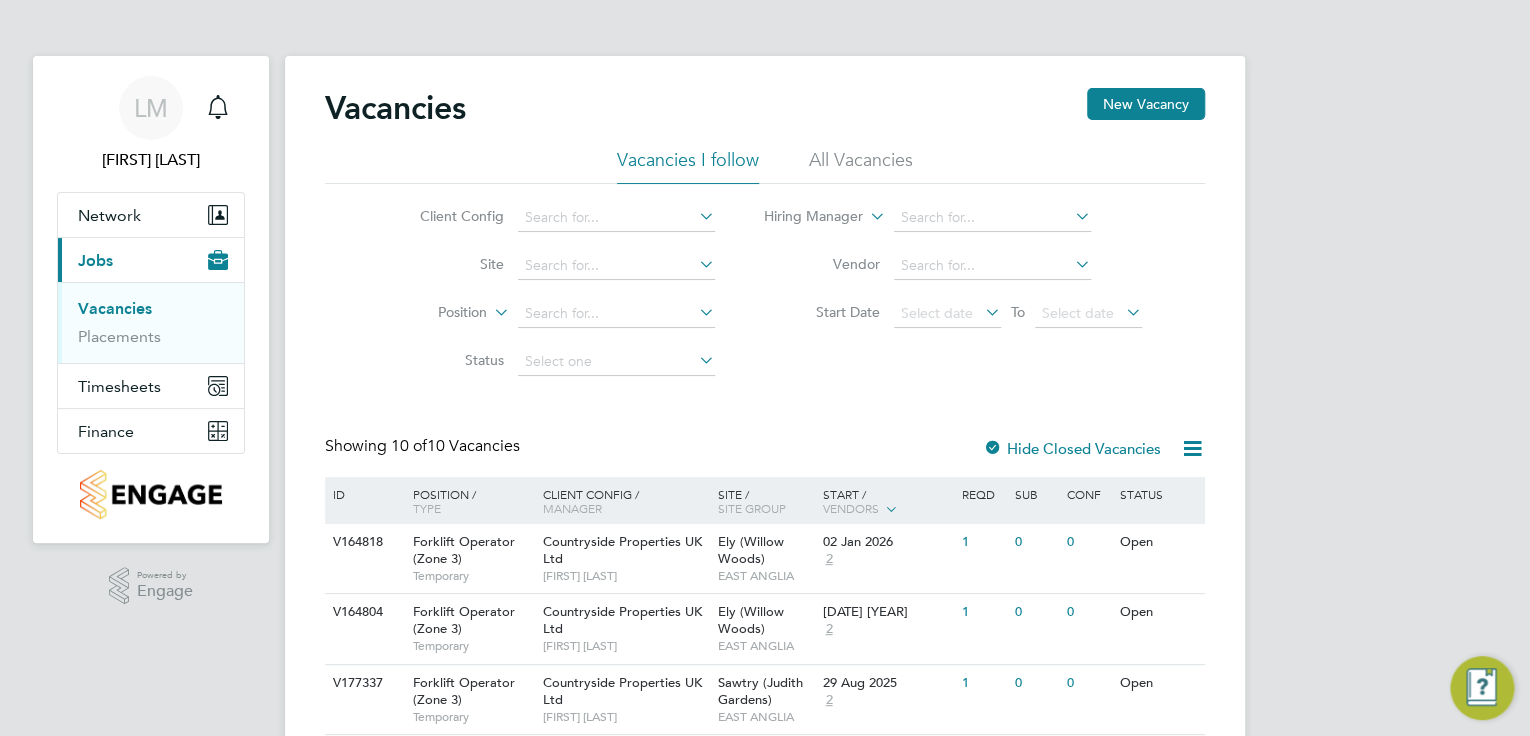 click on "Vacancies New Vacancy Vacancies I follow All Vacancies Client Config Site Position Status Hiring Manager Vendor Start Date Select date To Select date Showing 10 of 10 Vacancies Hide Closed Vacancies ID Position / Type Client Config / Manager Site / Site Group Start / Vendors Reqd Sub Conf Status V164818 Forklift Operator (Zone 3) Temporary Countryside Properties UK Ltd Mike Rose Ely (Willow Woods) EAST ANGLIA [DATE] [YEAR] 2 1 0 0 Open V164804 Forklift Operator (Zone 3) Temporary Countryside Properties UK Ltd Mike Rose Ely (Willow Woods) EAST ANGLIA [DATE] [YEAR] 2 1 0 0 Open V177337 Forklift Operator (Zone 3) Temporary Countryside Properties UK Ltd Stuart Morley Sawtry (Judith Gardens) EAST ANGLIA [DATE] [YEAR] 2 1 0 0 Open V175577 Forklift Operator (Zone 3) Temporary Countryside Properties UK Ltd Keiron Pittore Kings Newton EAST ANGLIA [DATE] [YEAR] 2 1 0 0 Open V177336 Forklift Operator (Zone 3) Temporary Countryside Properties UK Ltd" 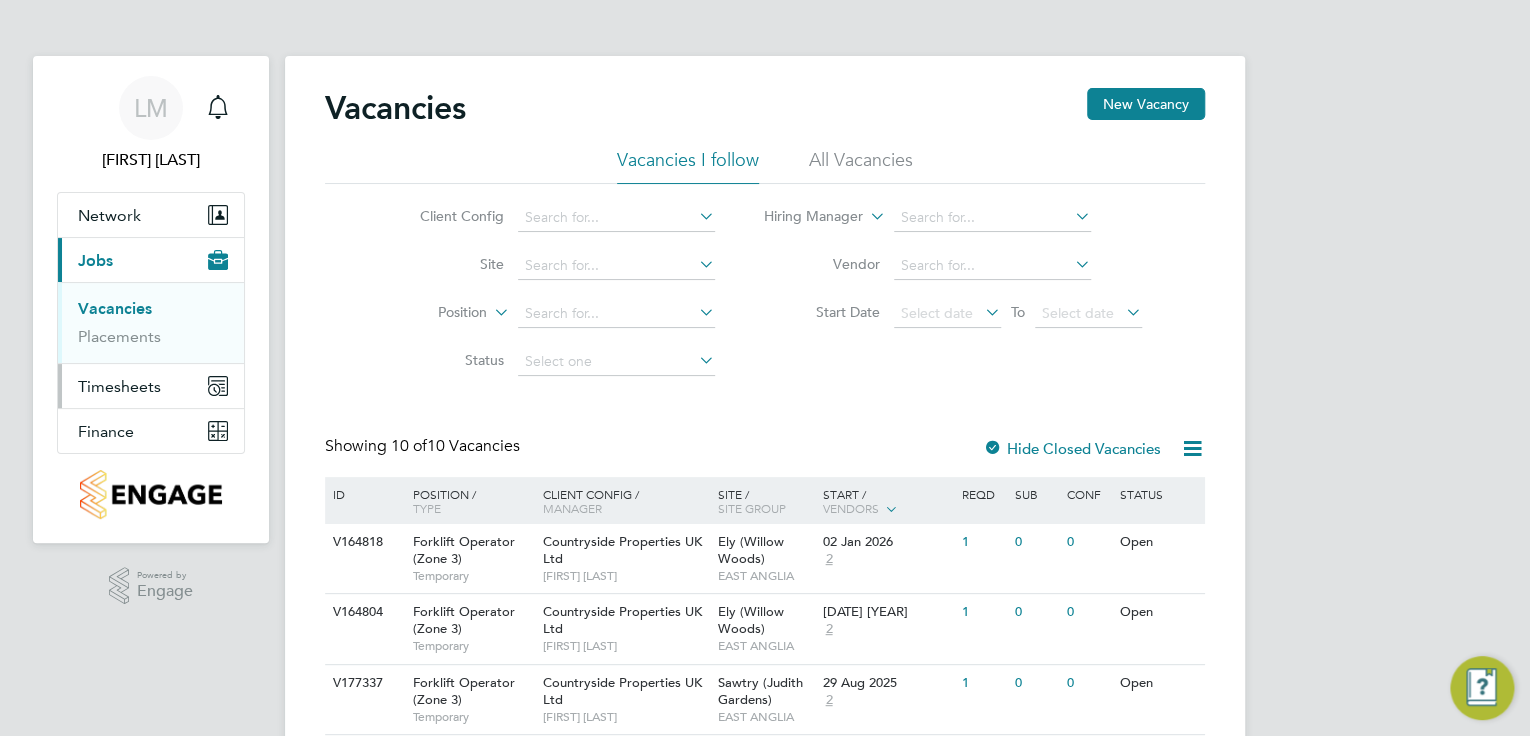 click on "Timesheets" at bounding box center [119, 386] 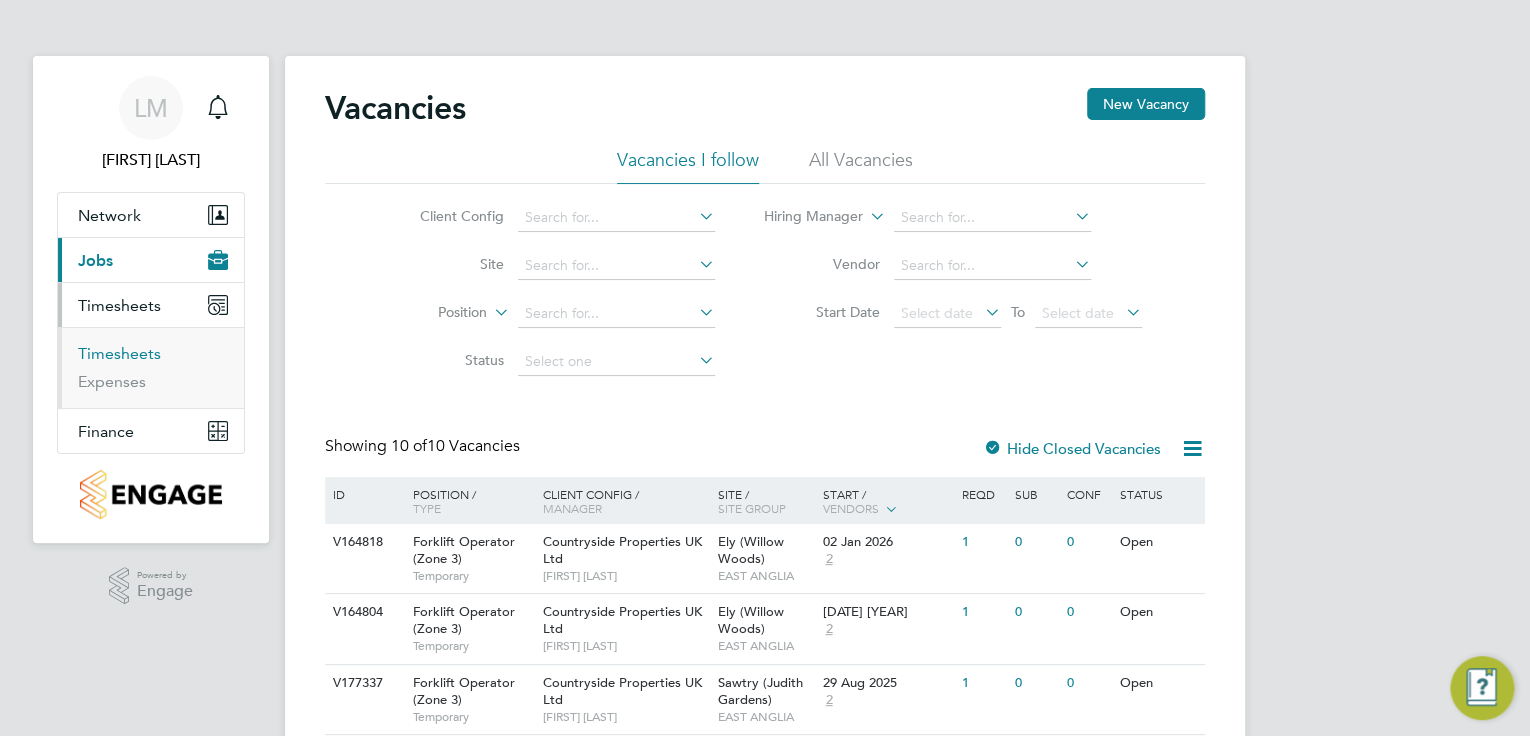 click on "Timesheets" at bounding box center (119, 353) 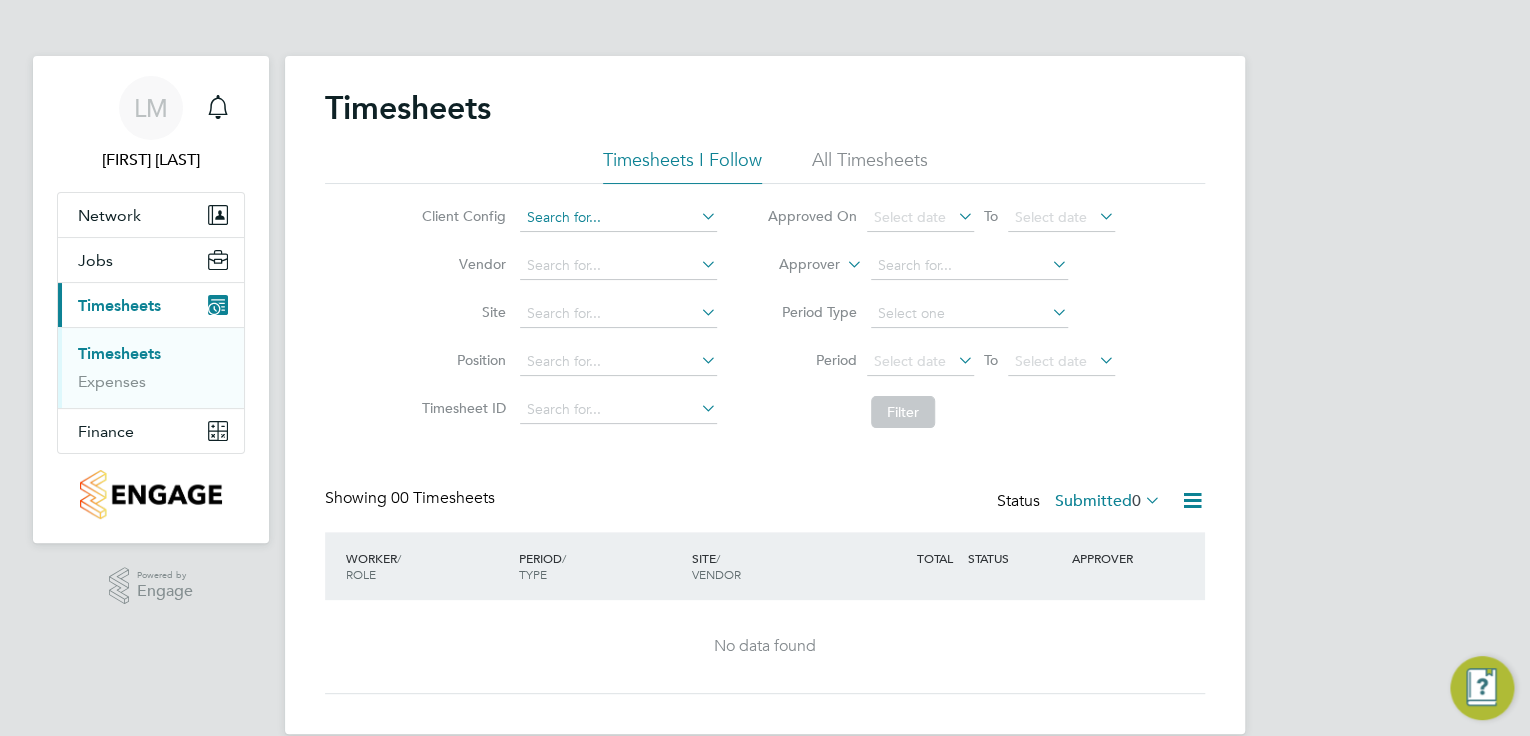 click 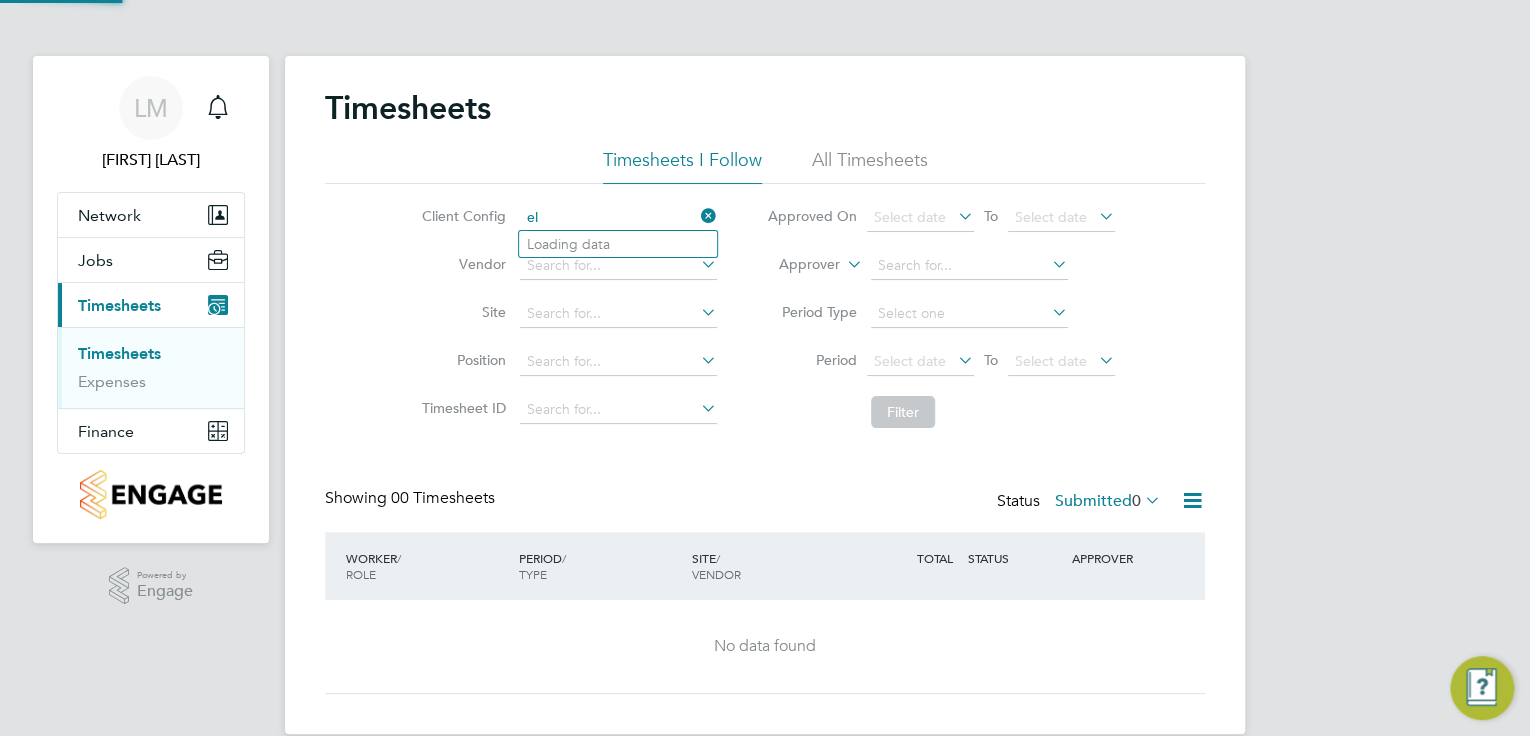 type on "e" 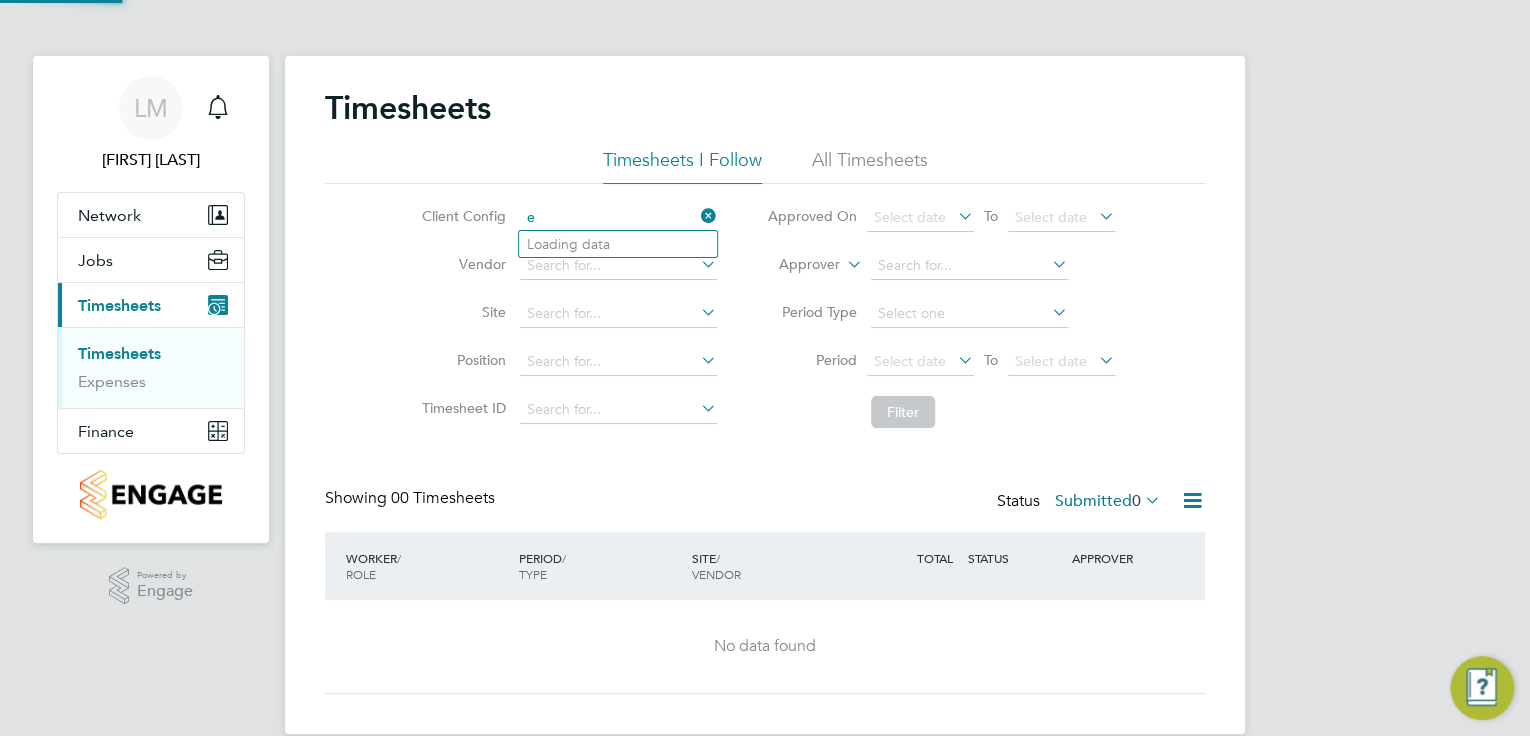 type 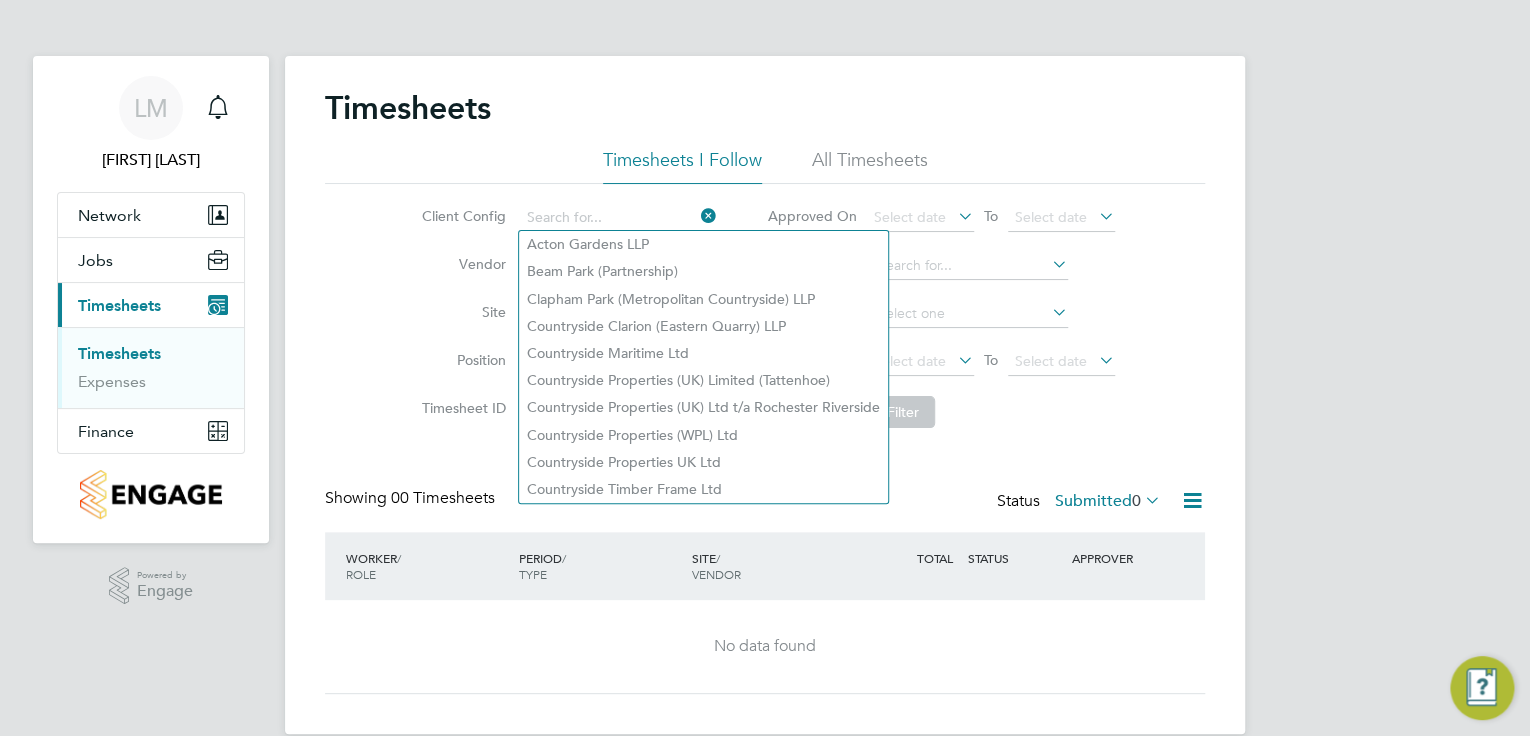 click on "Site" 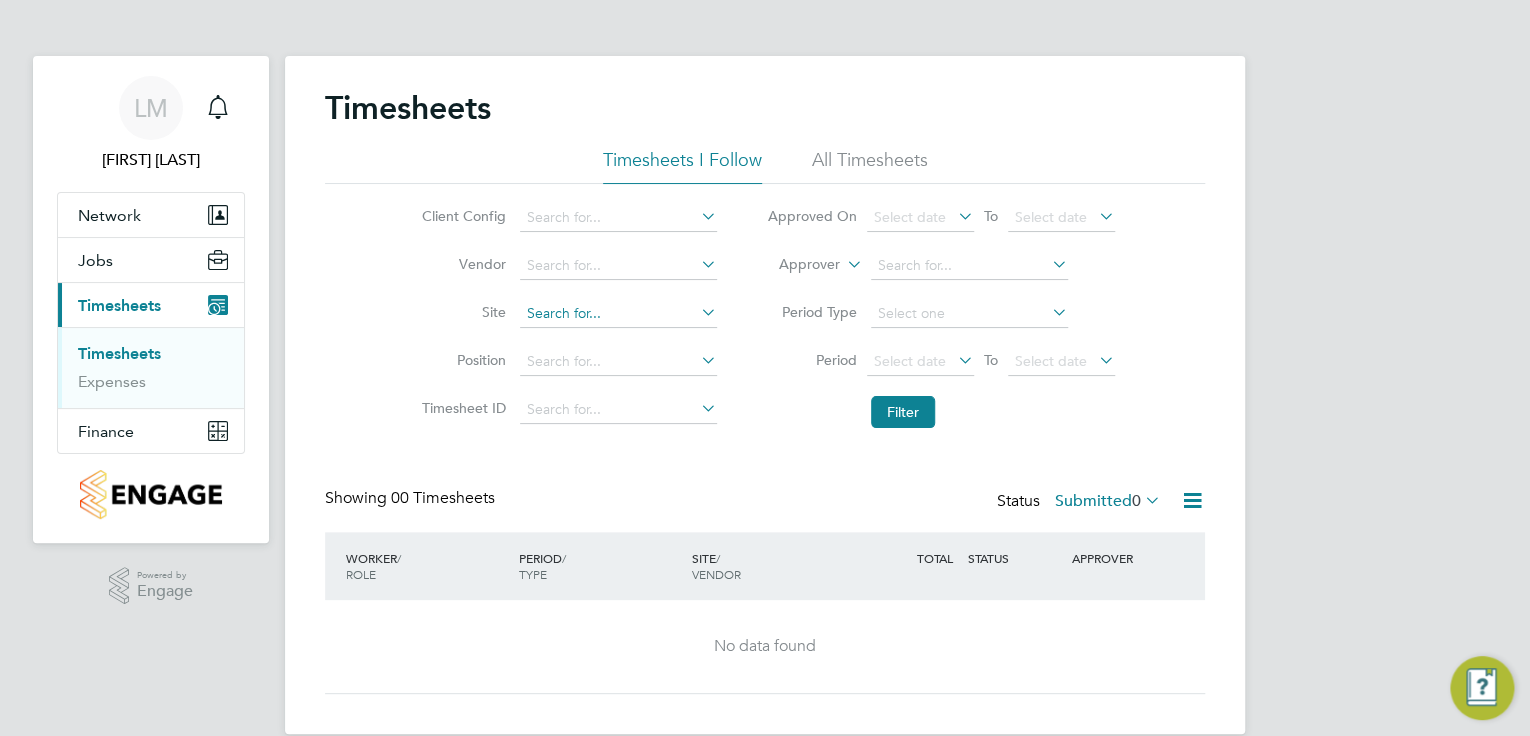 click 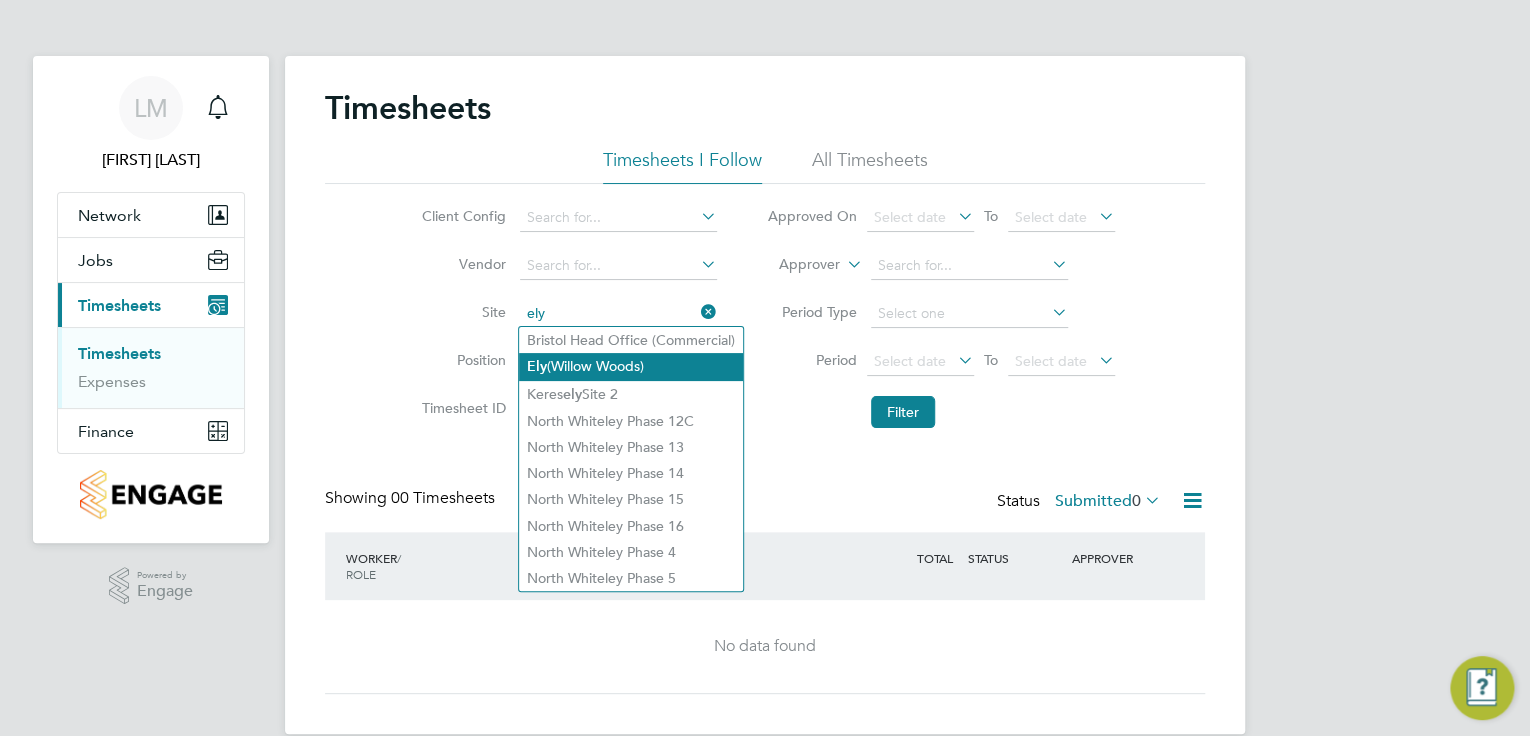 click on "Ely (Willow Woods)" 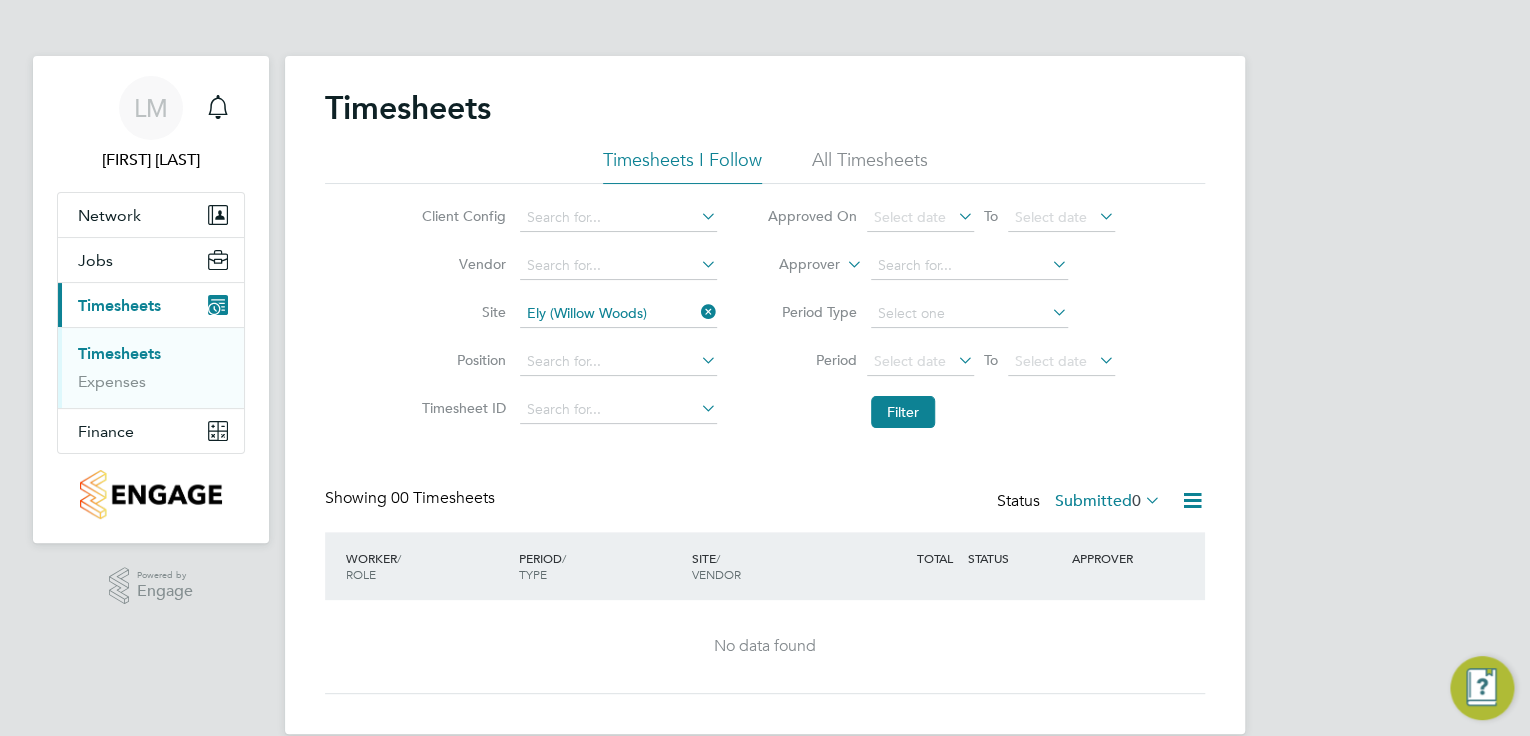 click on "Timesheets Timesheets I Follow All Timesheets Client Config Vendor Site Ely (Willow Woods) Position Timesheet ID Approved On Select date To Select date Approver Period Type Period Select date To Select date Filter Showing 00 Timesheets Status Submitted 0 WORKER / ROLE WORKER / PERIOD PERIOD / TYPE SITE / VENDOR TOTAL TOTAL / STATUS STATUS APPROVER No data found Show more" 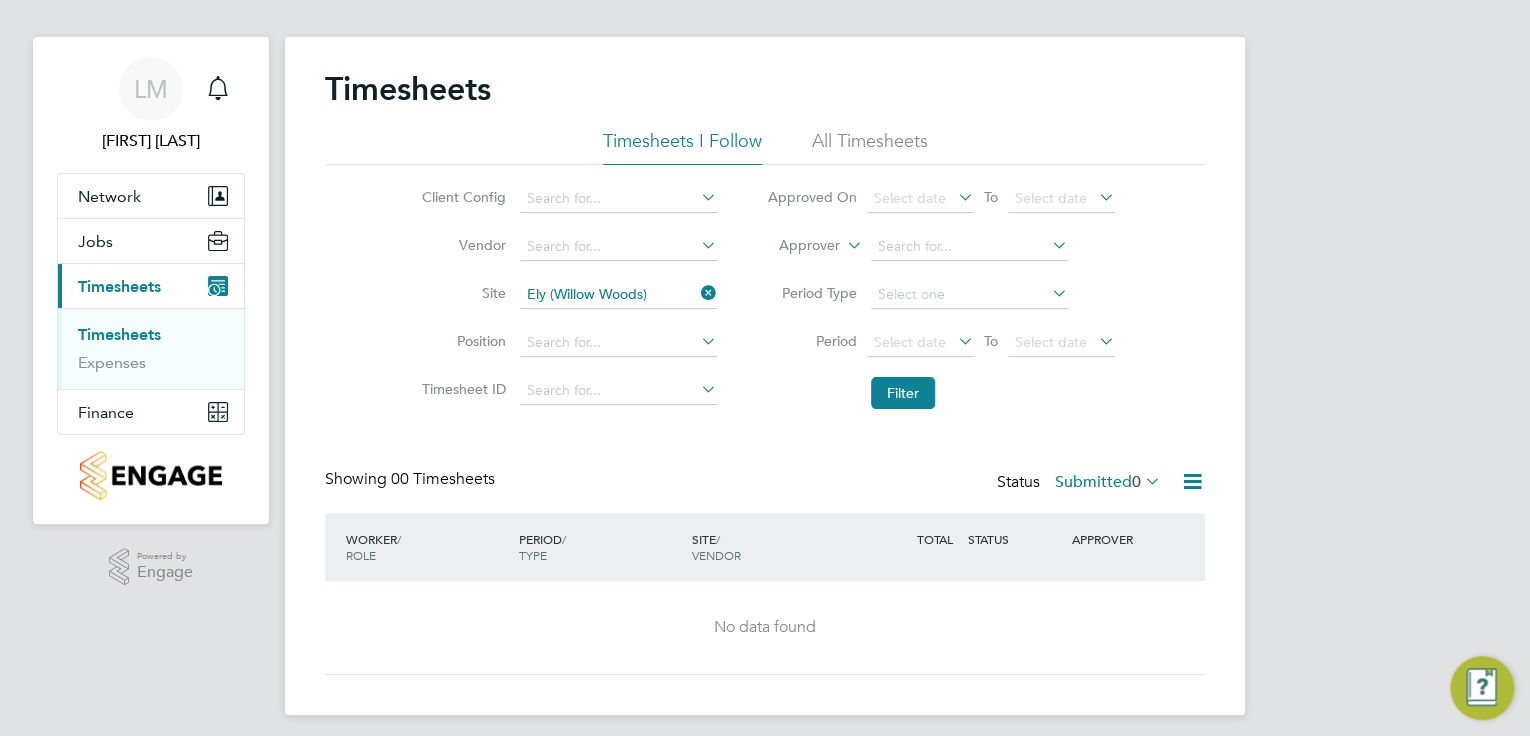 scroll, scrollTop: 29, scrollLeft: 0, axis: vertical 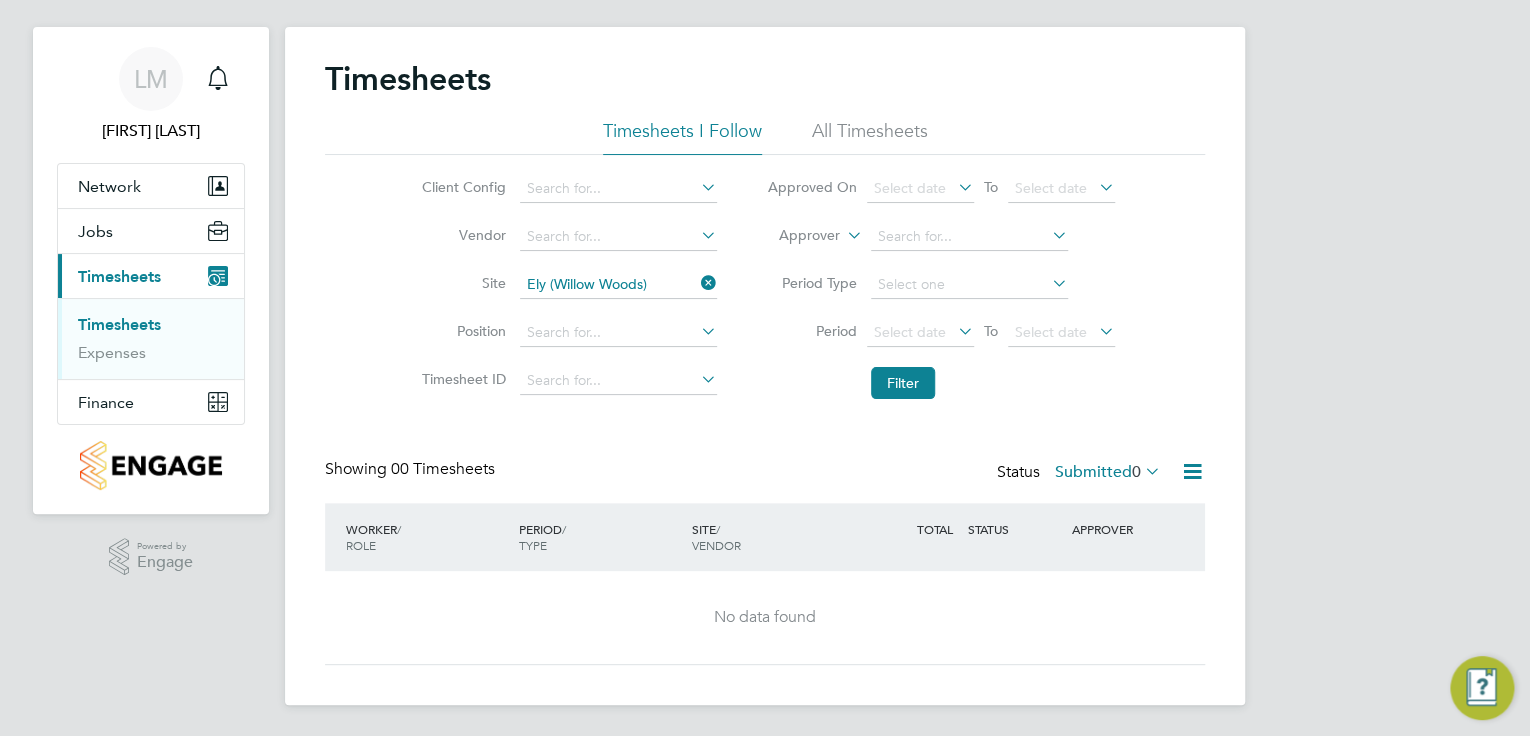 click on "All Timesheets" 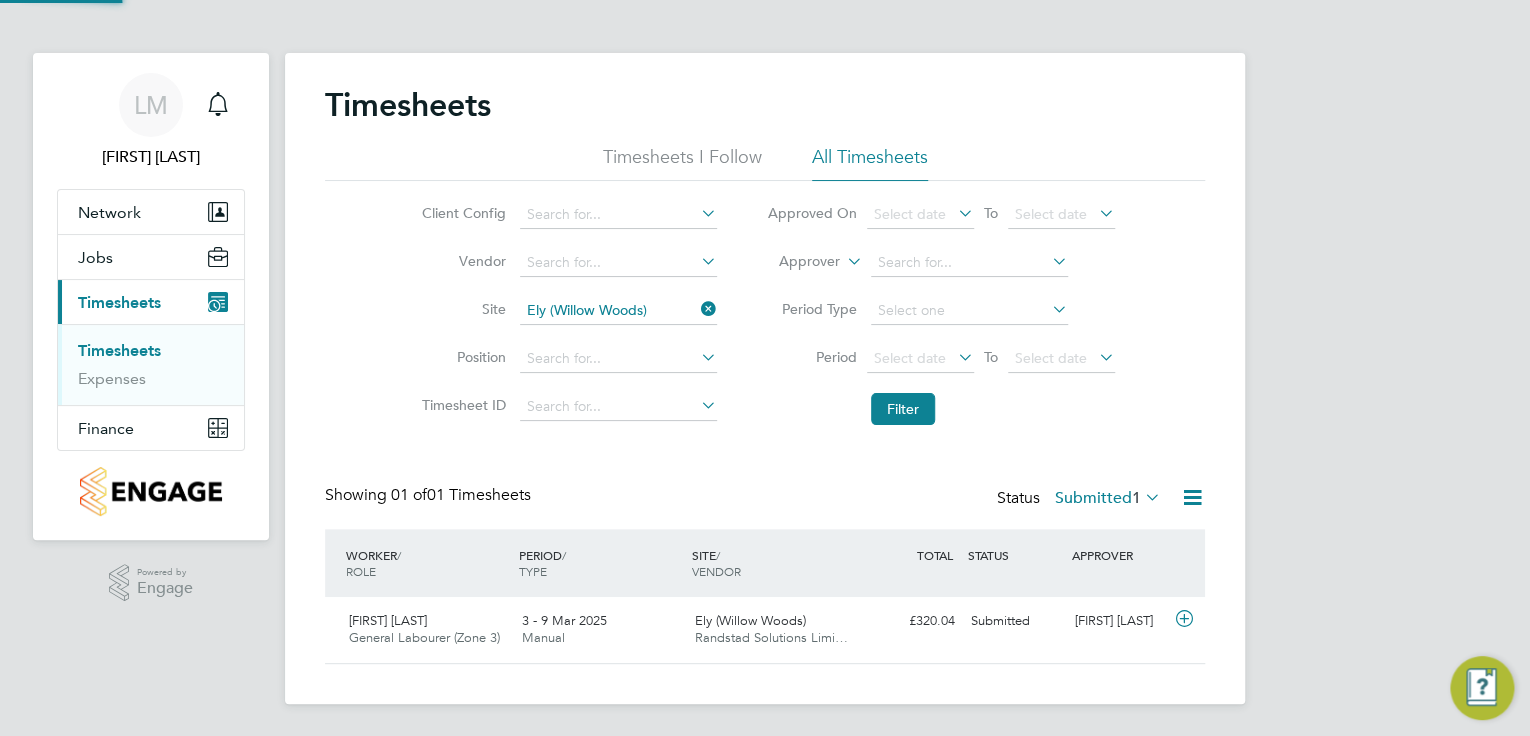 scroll, scrollTop: 2, scrollLeft: 0, axis: vertical 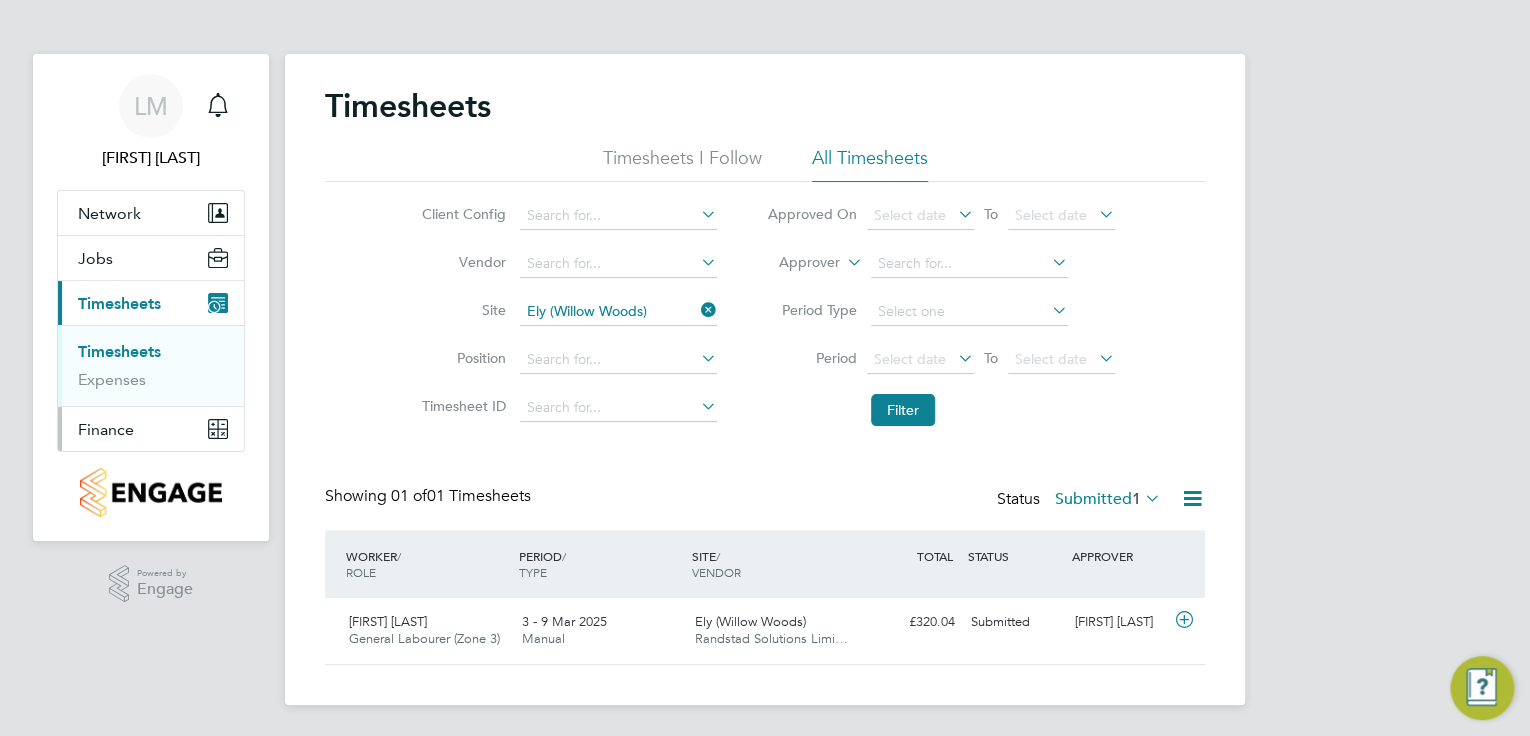 click on "Finance" at bounding box center [106, 429] 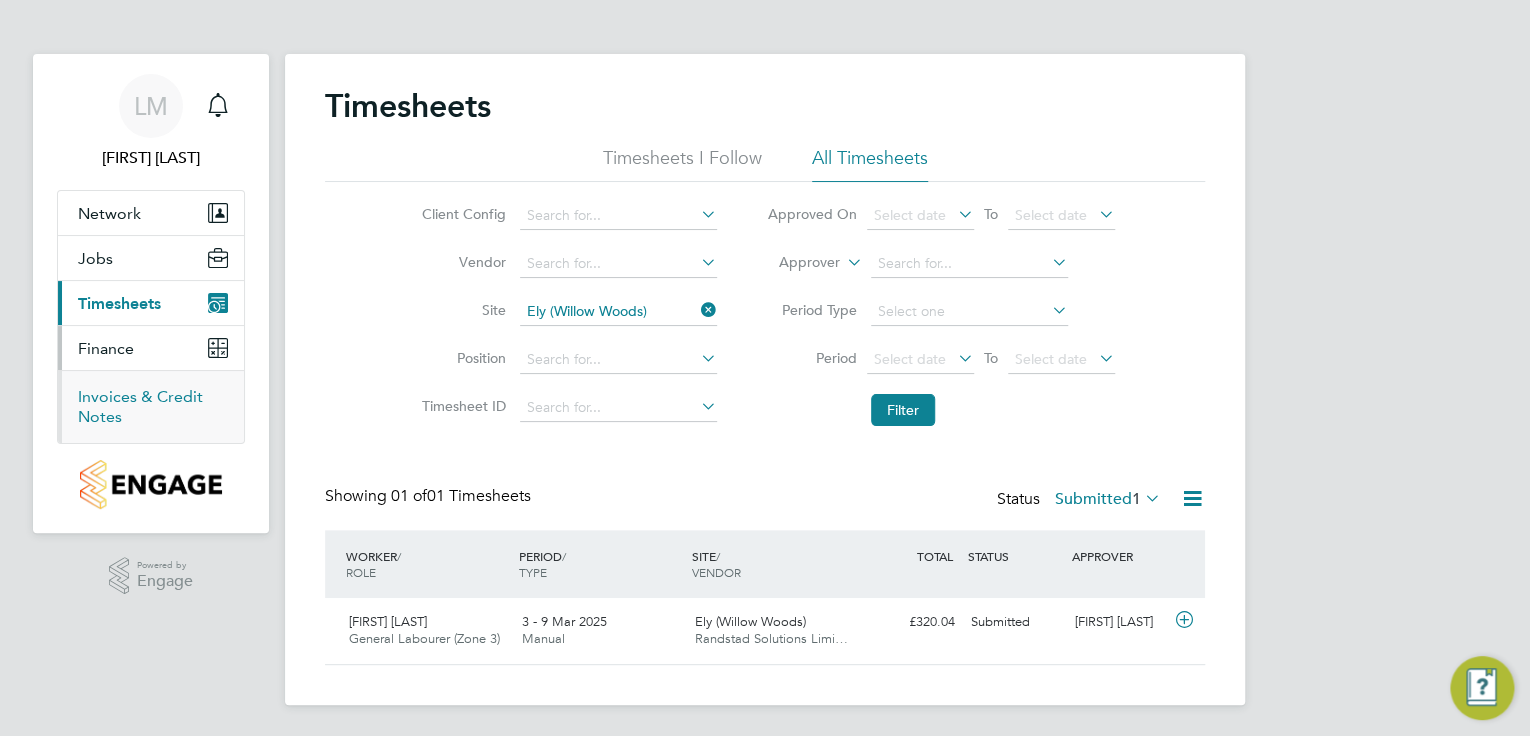 click on "Invoices & Credit Notes" at bounding box center (140, 406) 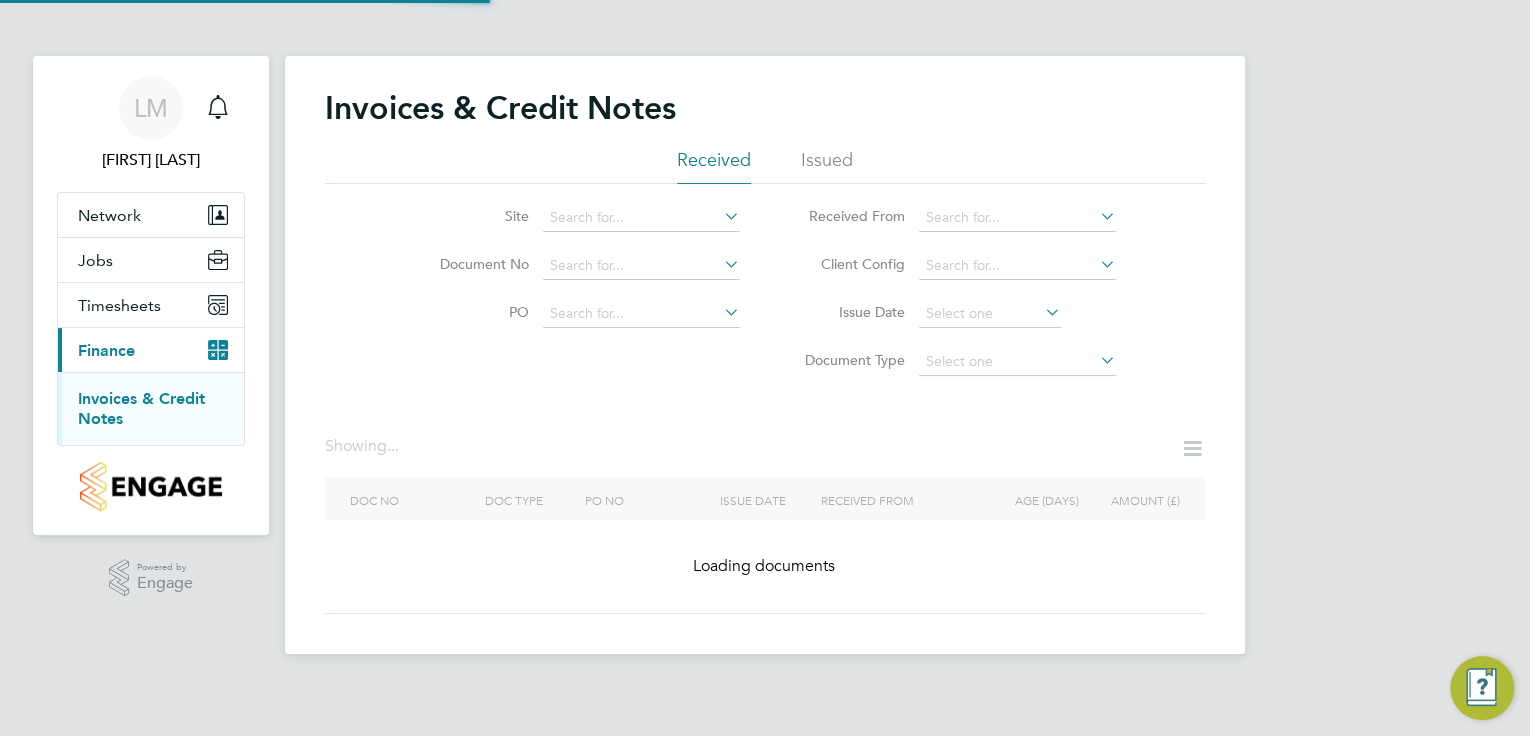 scroll, scrollTop: 0, scrollLeft: 0, axis: both 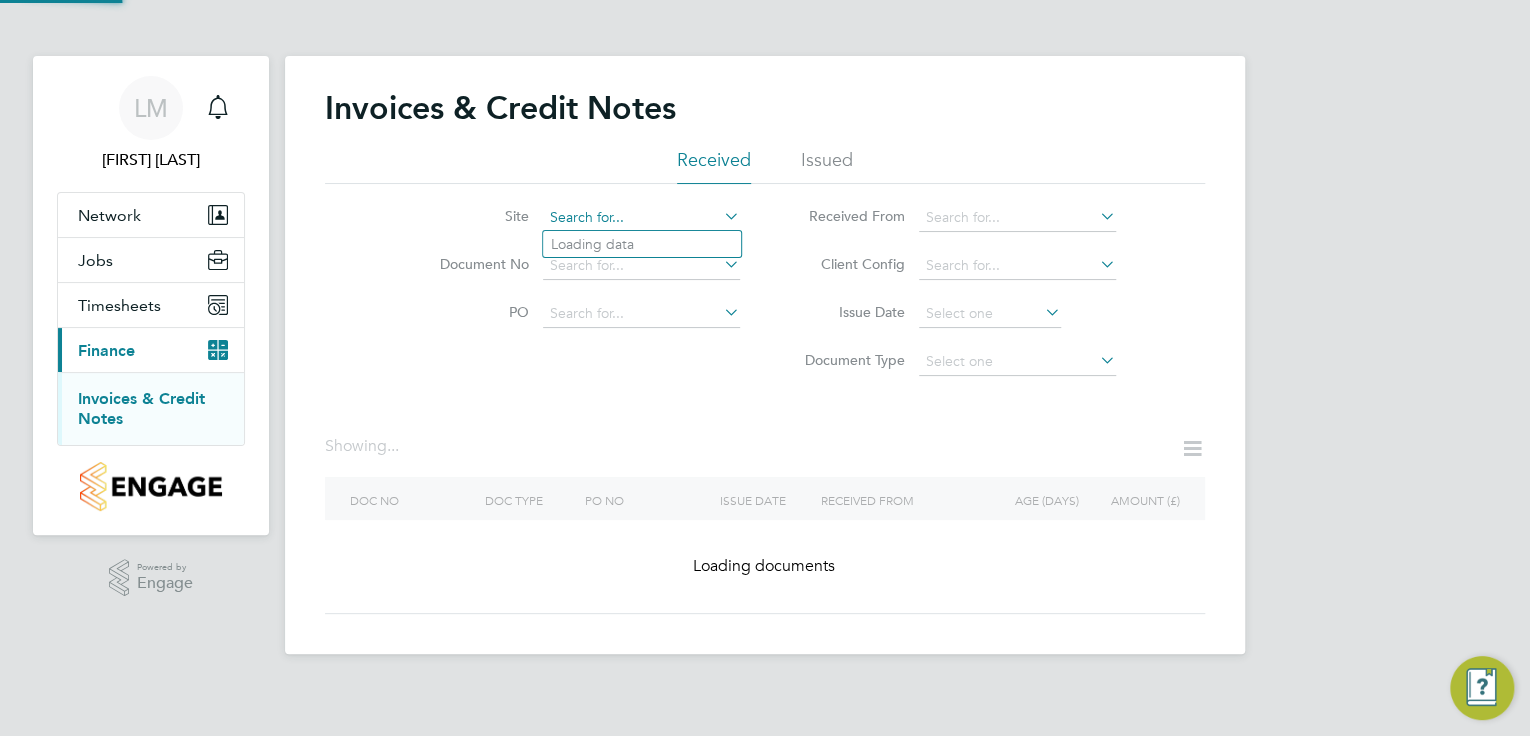 click 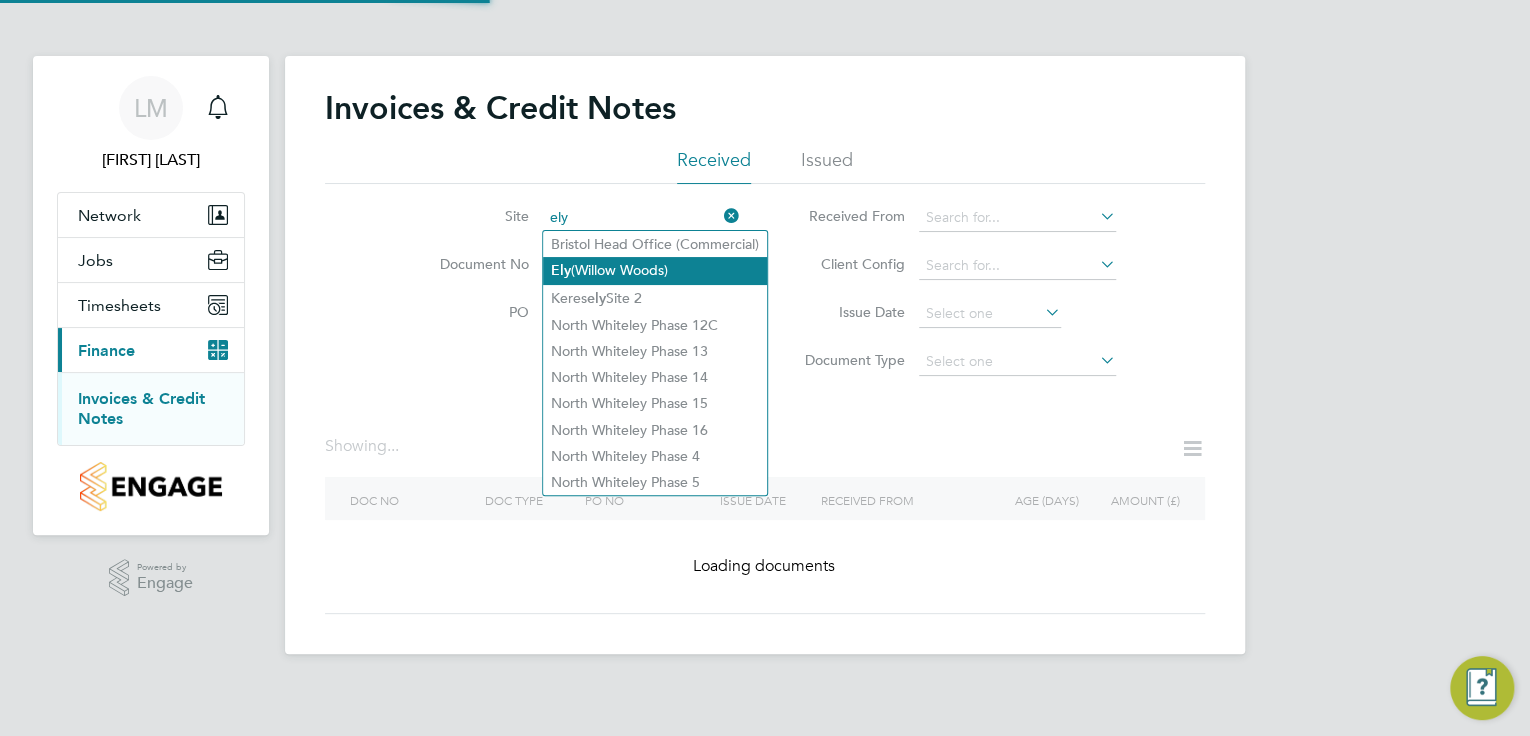 click on "Ely (Willow Woods)" 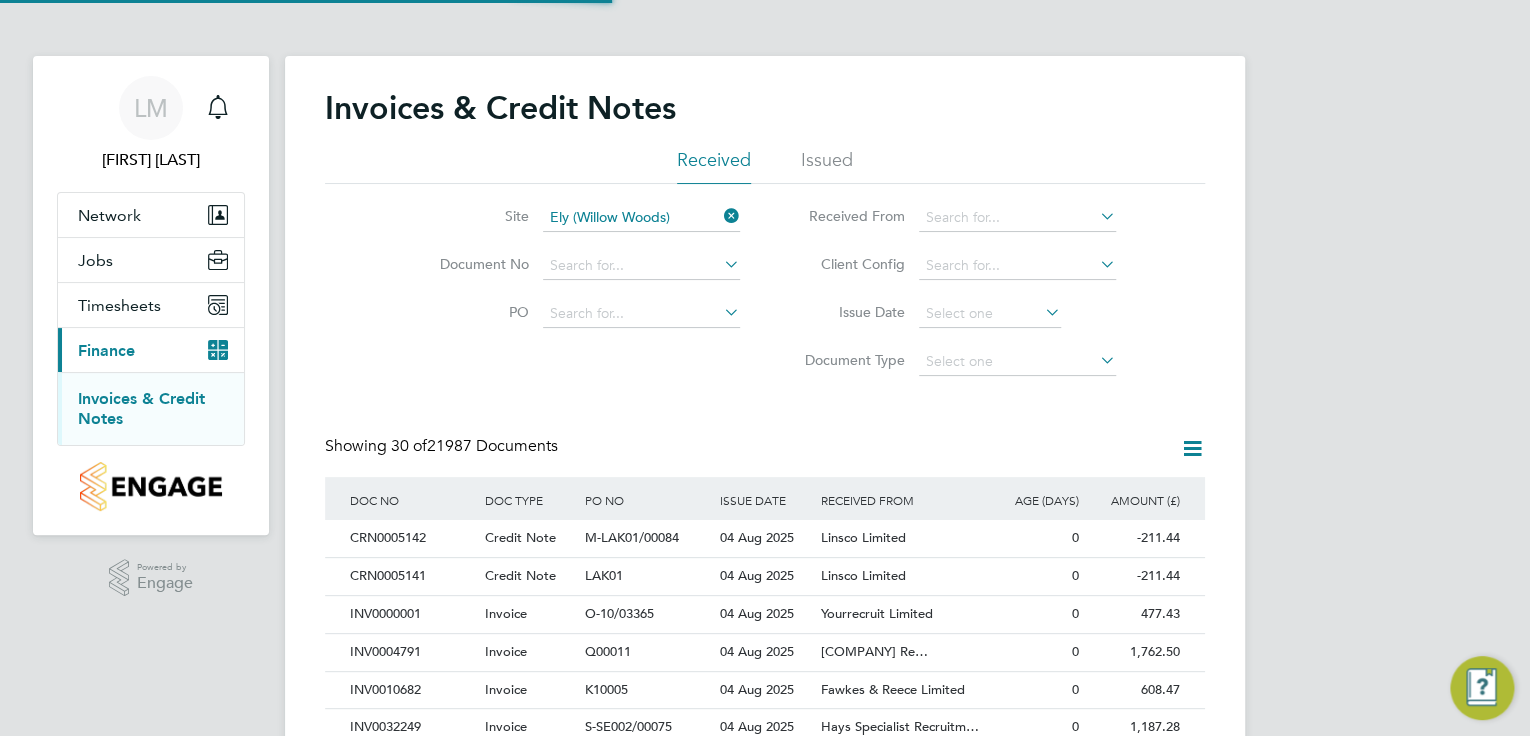 scroll, scrollTop: 10, scrollLeft: 9, axis: both 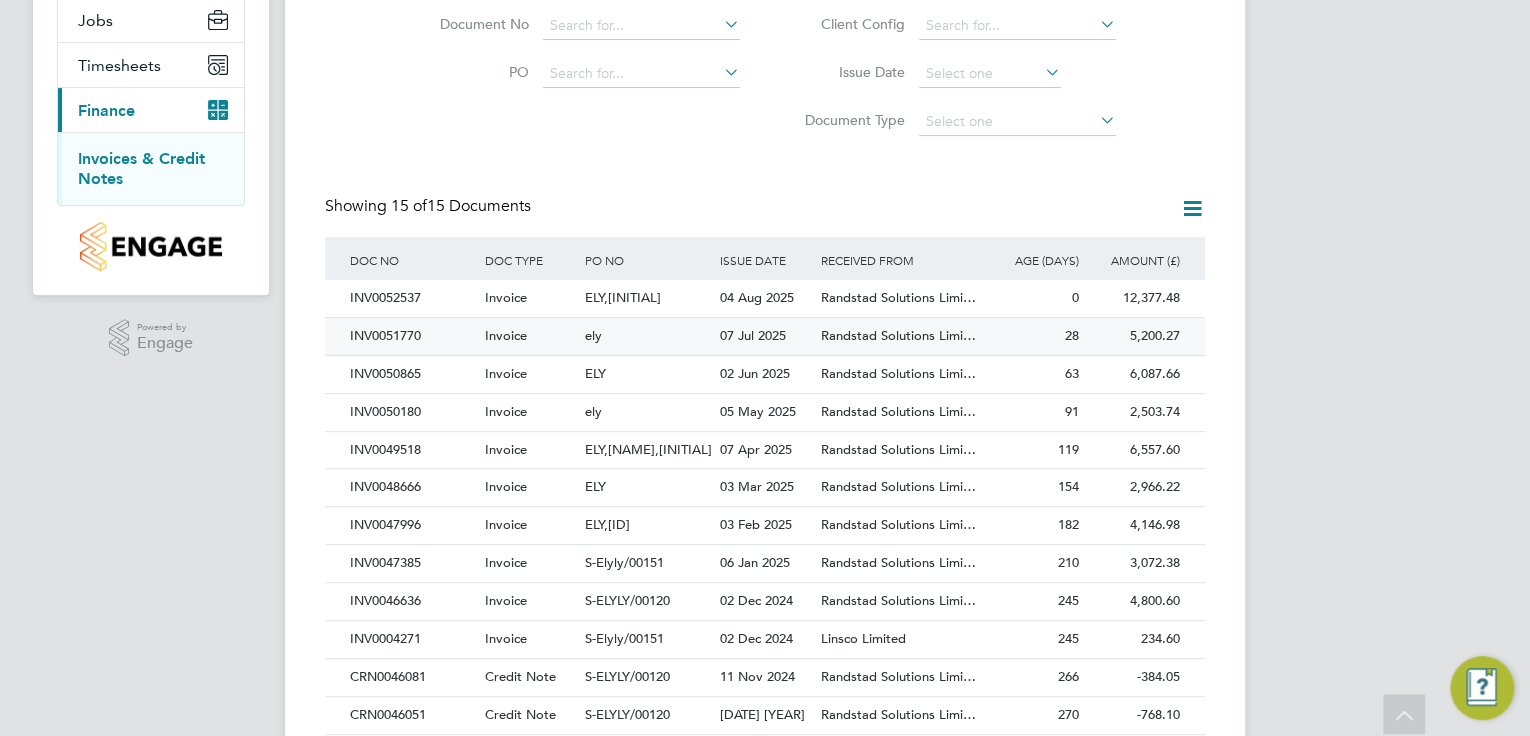 click on "ely" 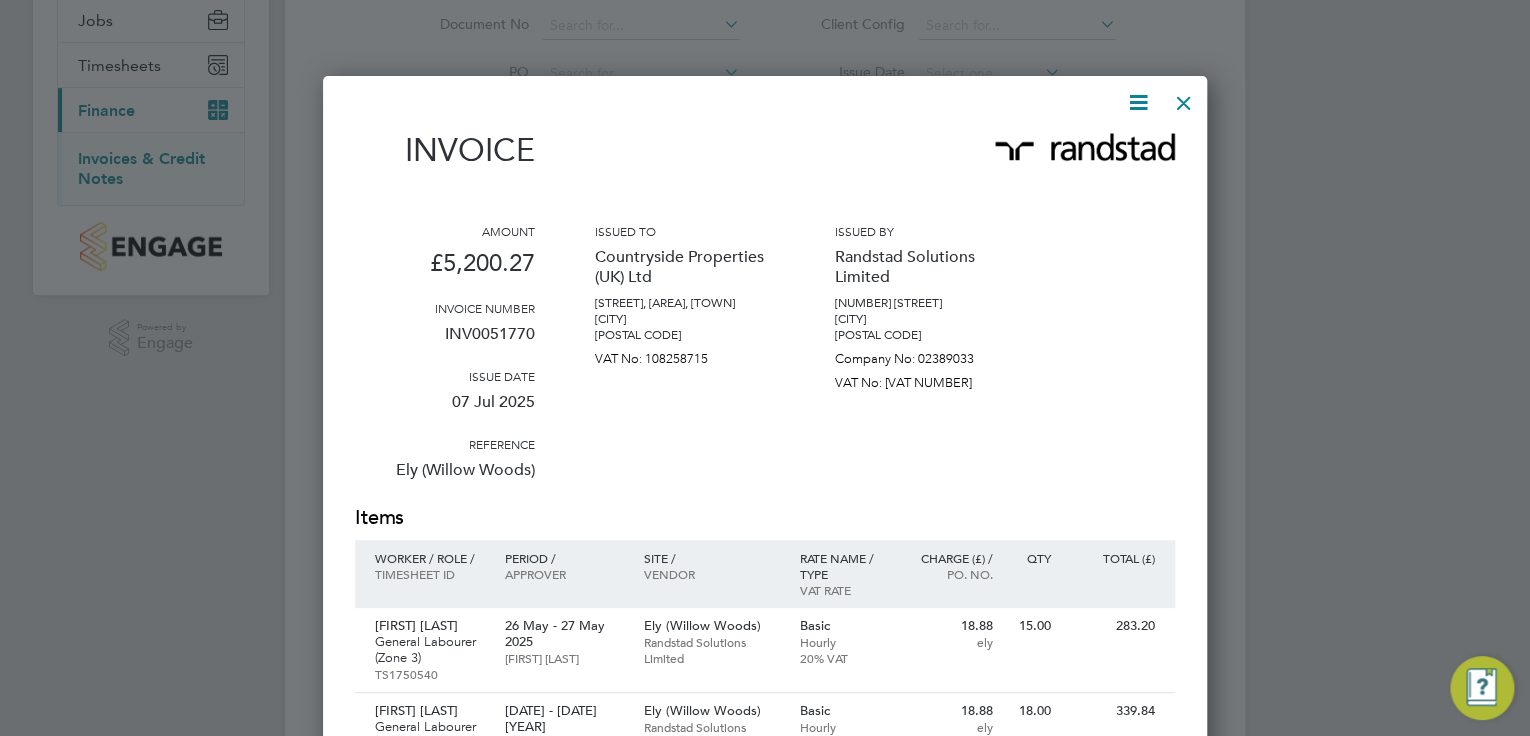 click at bounding box center [1184, 98] 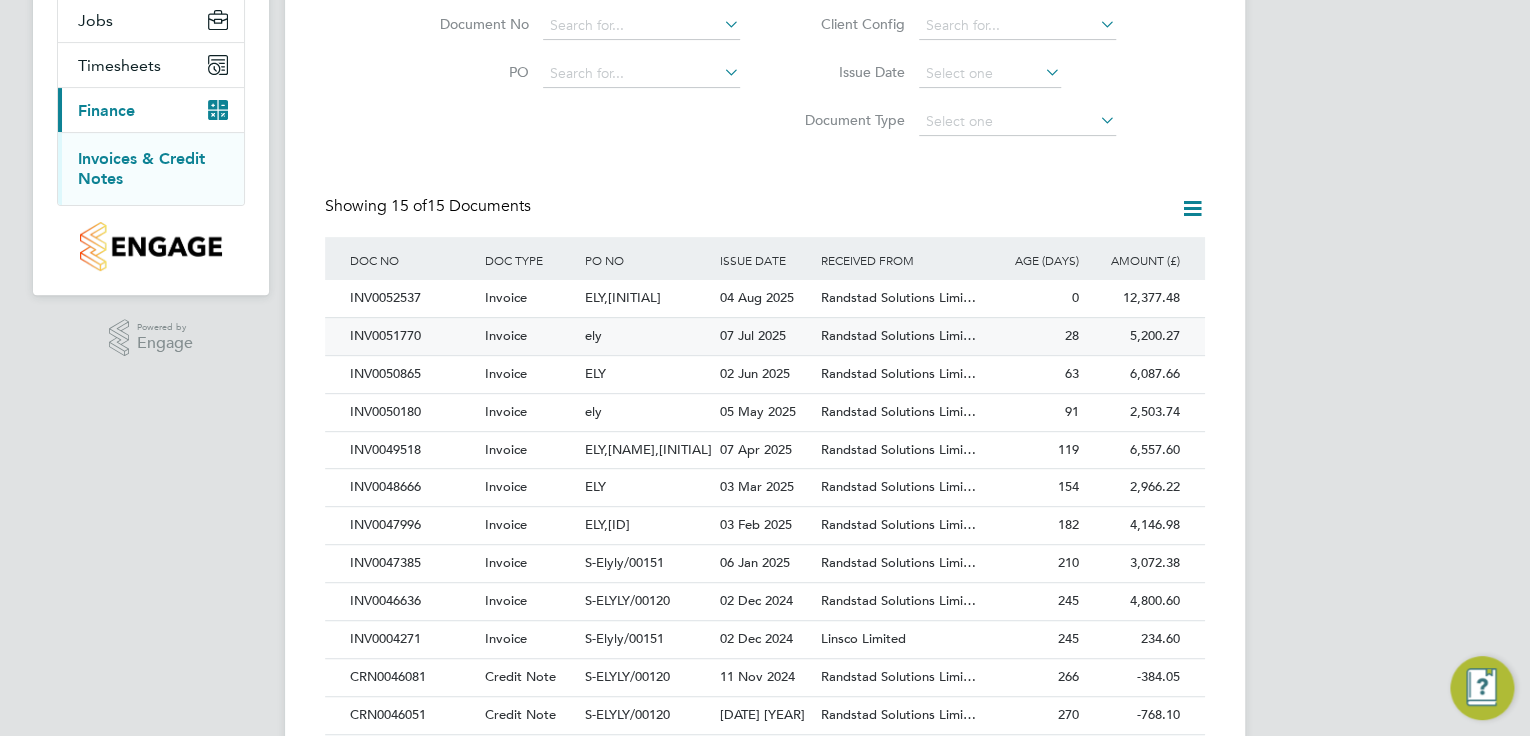 click on "INV0051770" 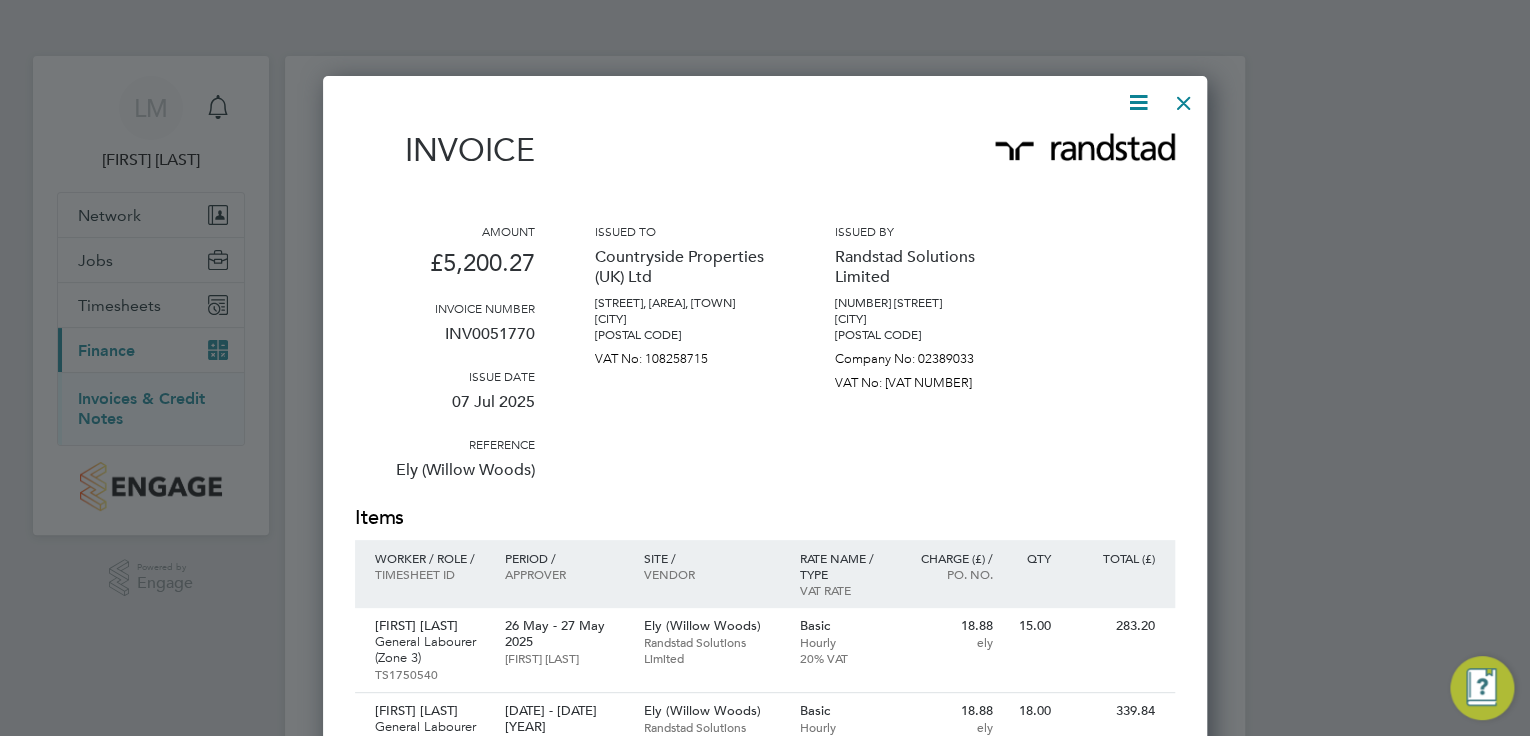 click at bounding box center (1184, 98) 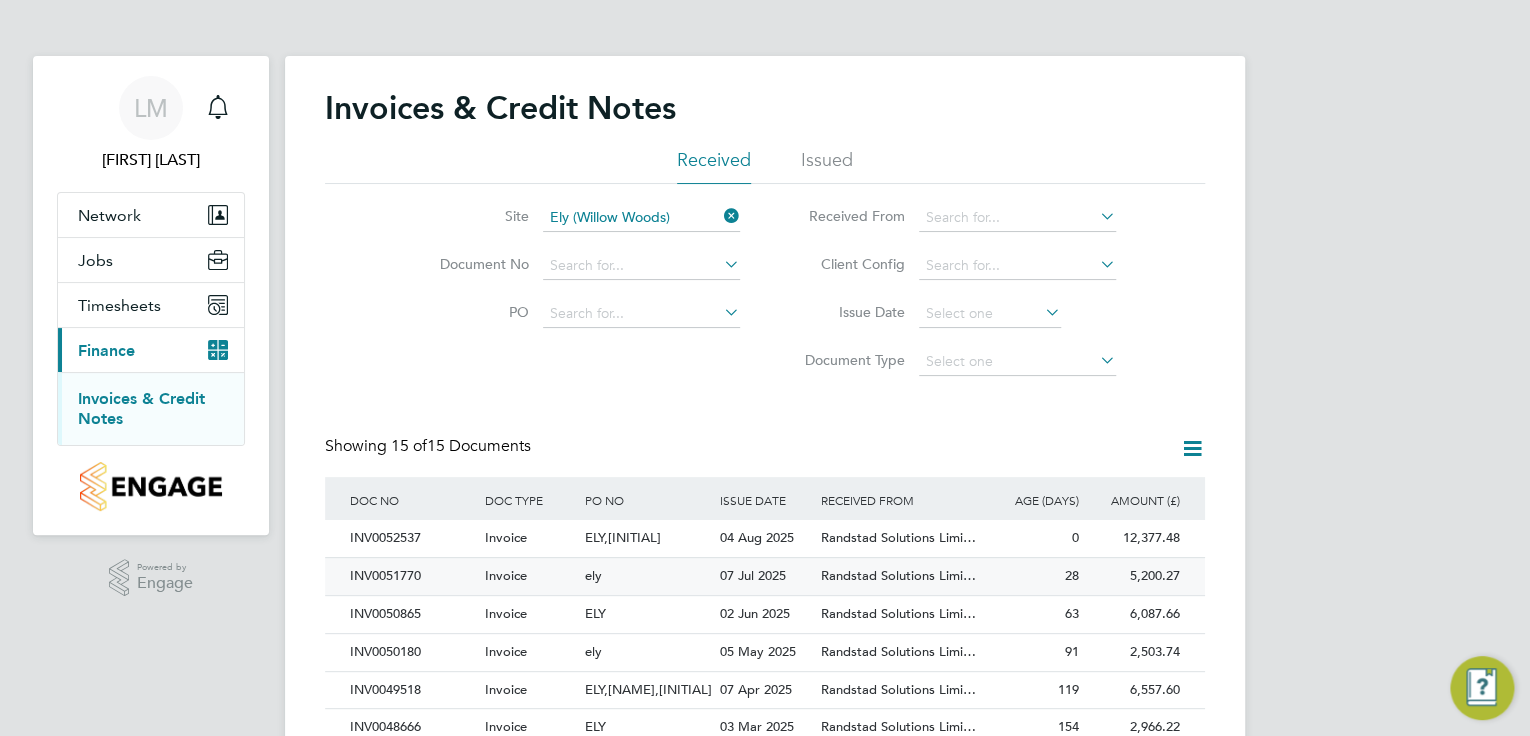 click on "INV0051770" 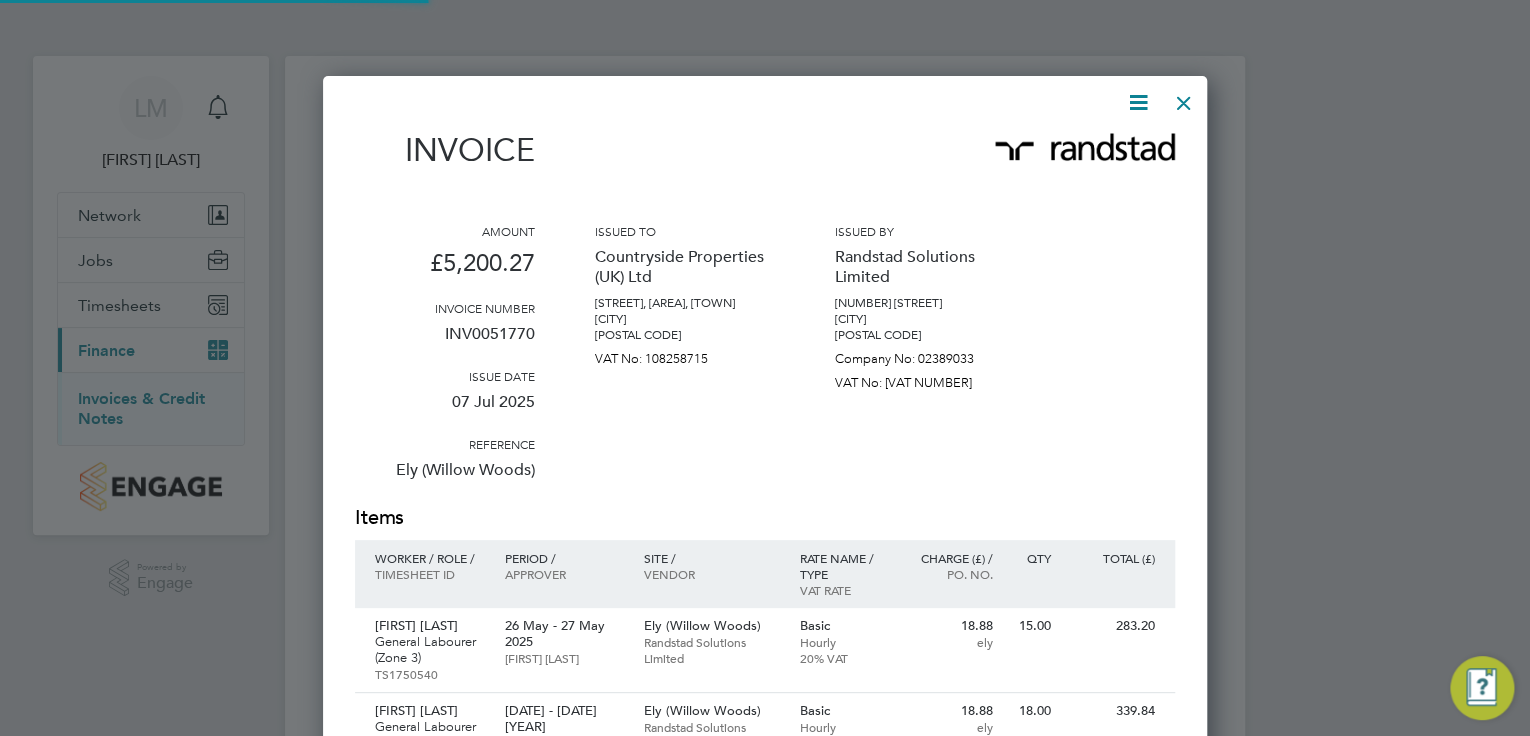 scroll, scrollTop: 11, scrollLeft: 10, axis: both 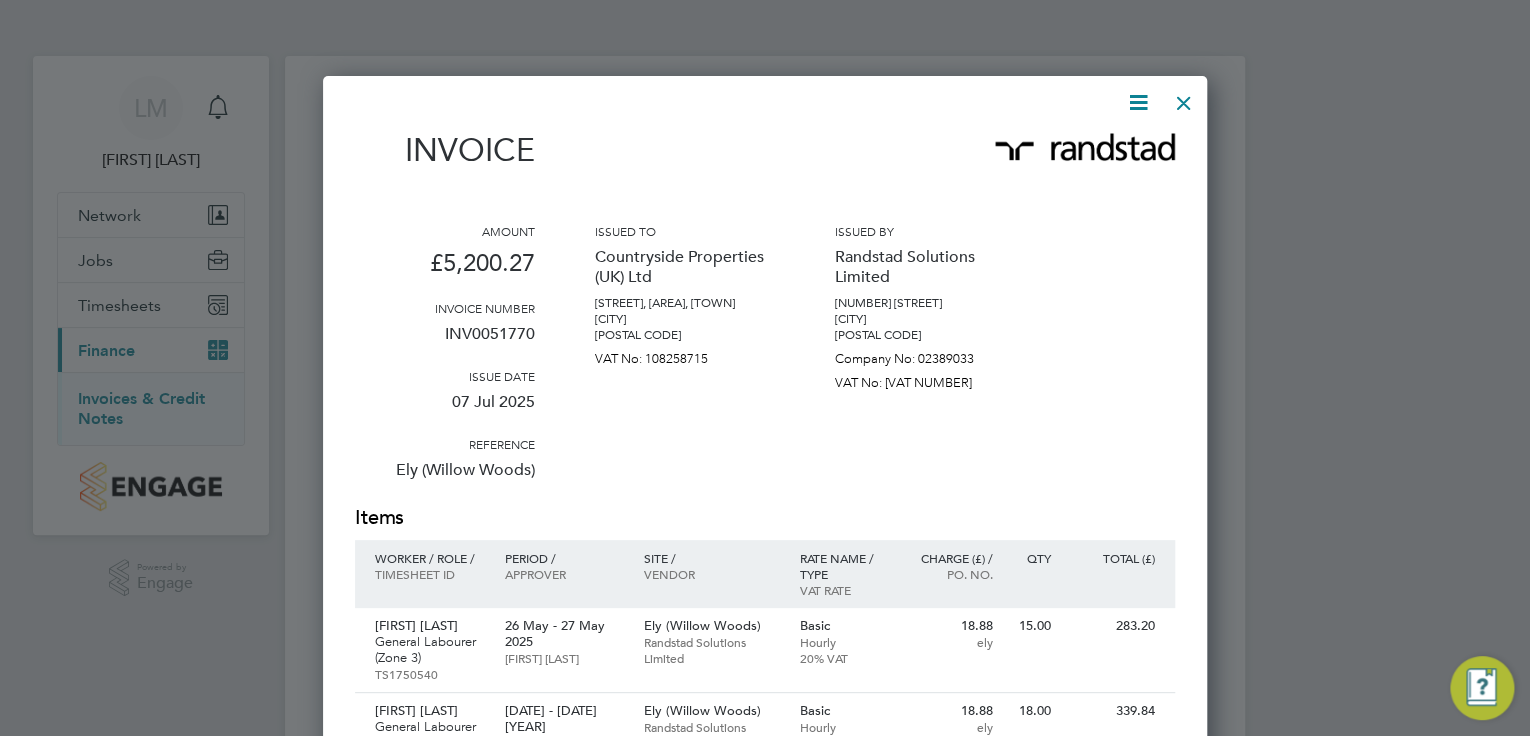 click at bounding box center (1184, 98) 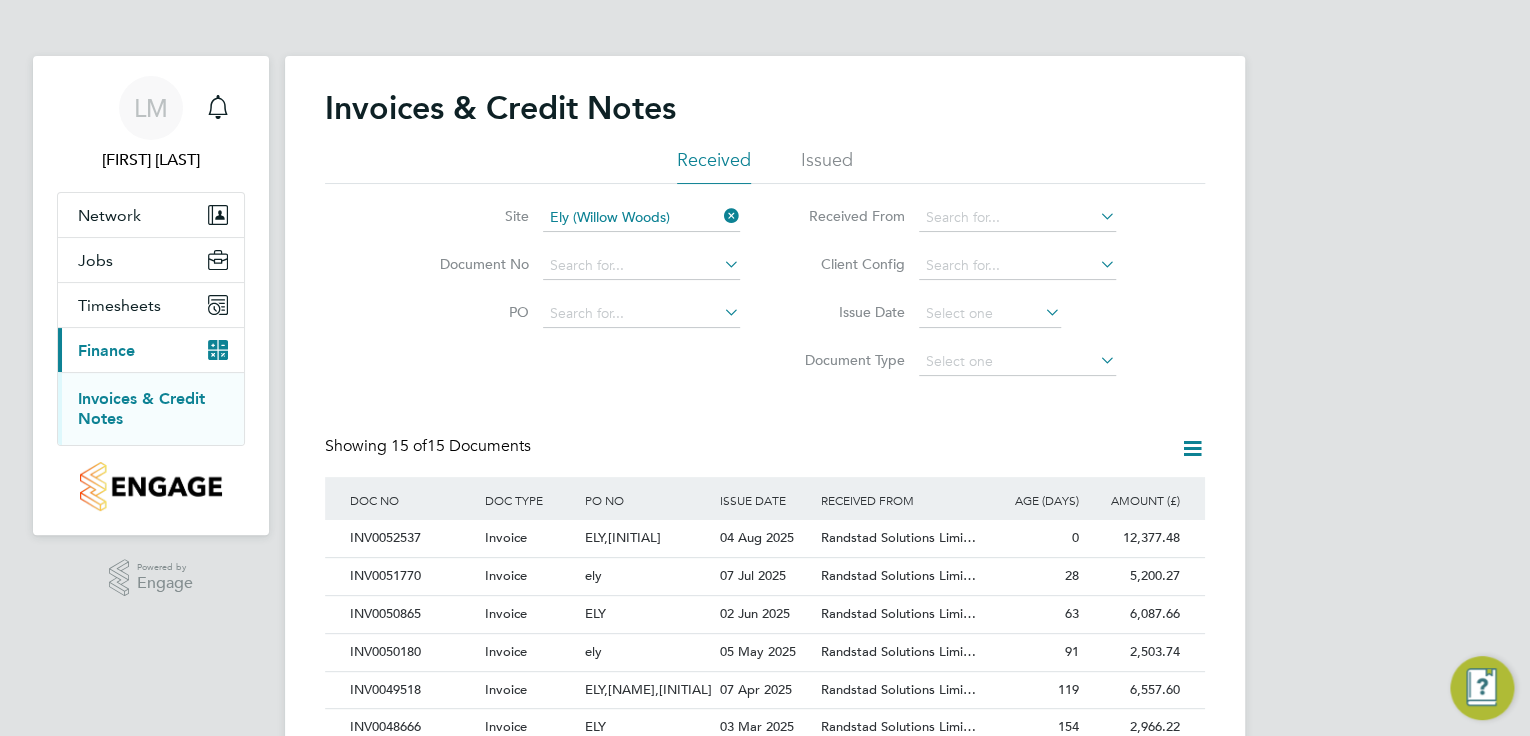 click on "Invoices & Credit Notes Received Issued Site Ely (Willow Woods) Document No PO Status Paid Date Issued To Received From Client Config Issue Date Document Type Showing 15 of 15 Documents DOC NO DOC TYPE PO NO ISSUE DATE ISSUED TO RECEIVED FROM AGE (DAYS) AMOUNT (£) INV0052537 Invoice ELY,Ey [DATE] [YEAR] Countryside Properties (UK) Ltd Randstad Solutions Limi… 0 12,377.48 Unpaid INV0051770 Invoice ely [DATE] [YEAR] Countryside Properties (UK) Ltd Randstad Solutions Limi… 28 5,200.27 Unpaid INV0050865 Invoice ELY [DATE] [YEAR] Countryside Properties (UK) Ltd Randstad Solutions Limi… 63 6,087.66 Unpaid INV0050180 Invoice ely [DATE] [YEAR] Countryside Properties (UK) Ltd Randstad Solutions Limi… 91 2,503.74 Unpaid INV0049518 Invoice ELY,ely10,Ey [DATE] [YEAR] Countryside Properties (UK) Ltd Randstad Solutions Limi… 119 6,557.60 Unpaid INV0048666 Invoice ELY [DATE] [YEAR] Countryside Properties (UK) Ltd Randstad Solutions Limi… 154 2,966.22 Unpaid INV0047996" 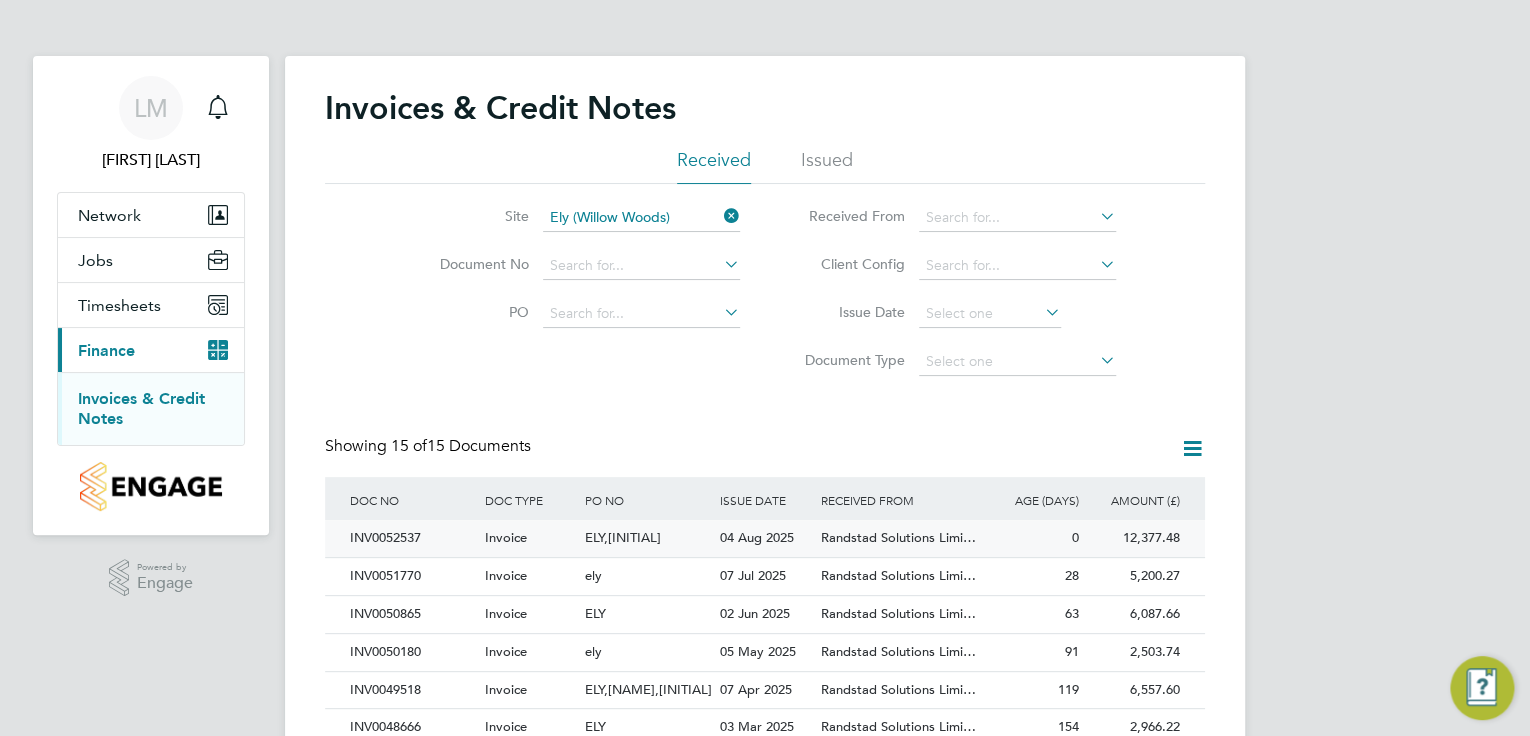 click on "ELY,[INITIAL]" 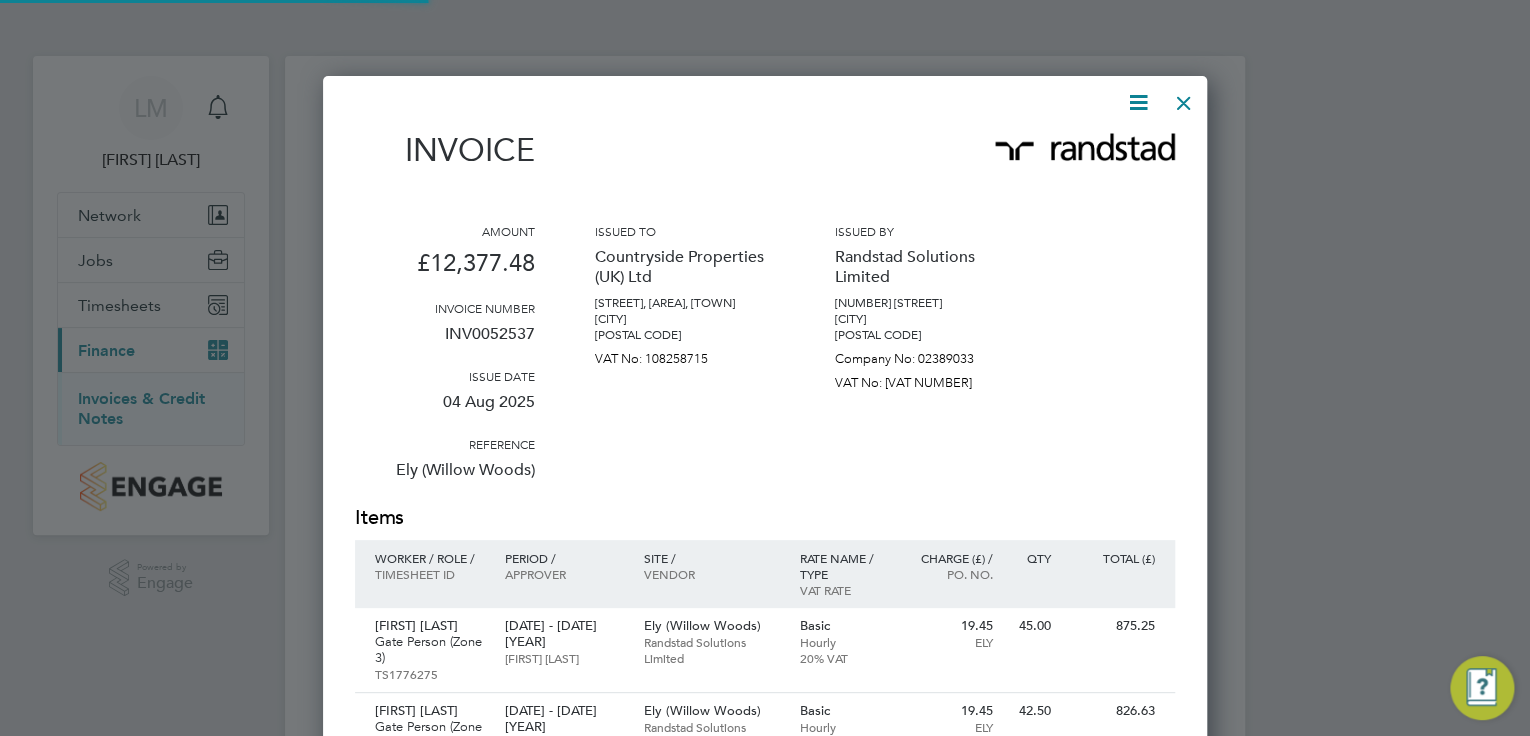 scroll, scrollTop: 10, scrollLeft: 10, axis: both 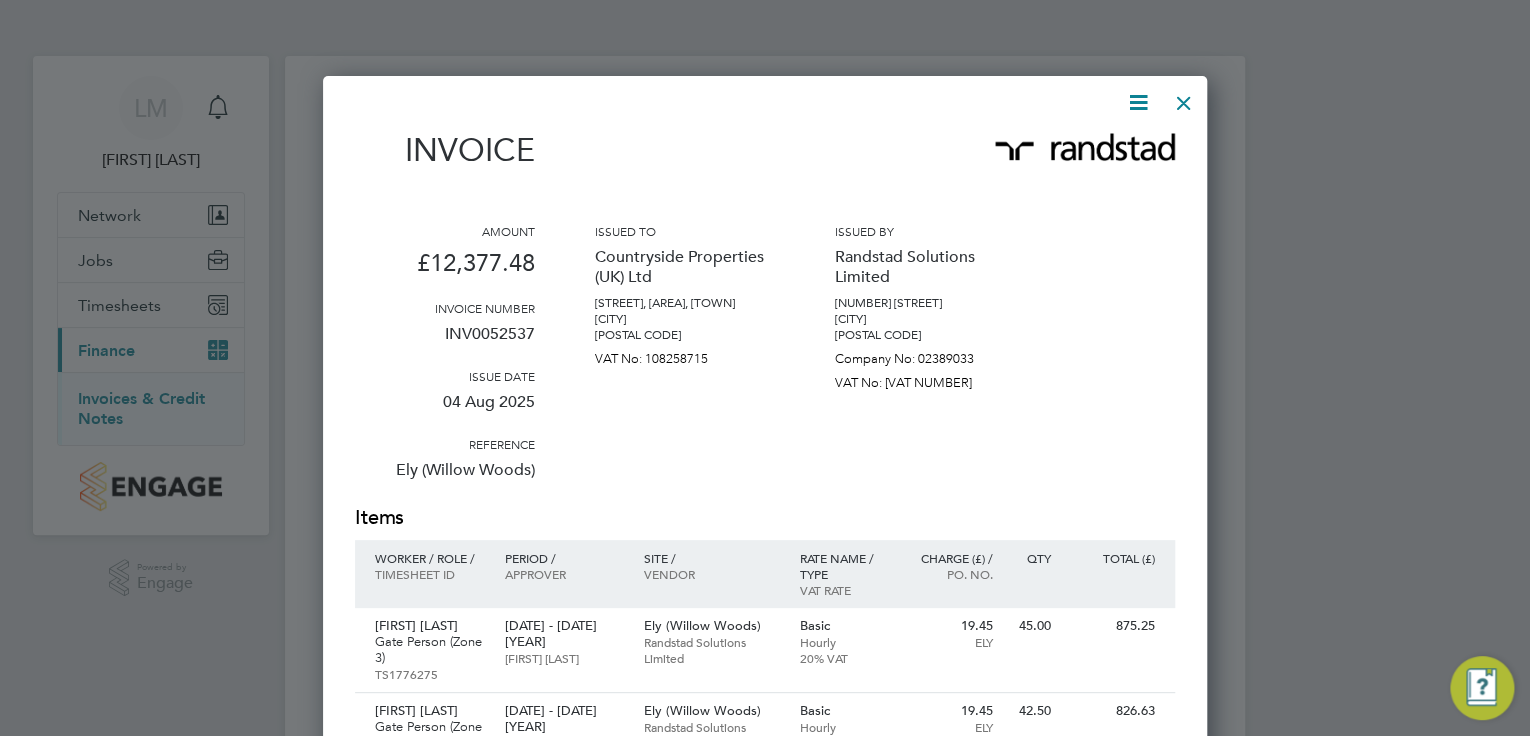 click at bounding box center (1184, 98) 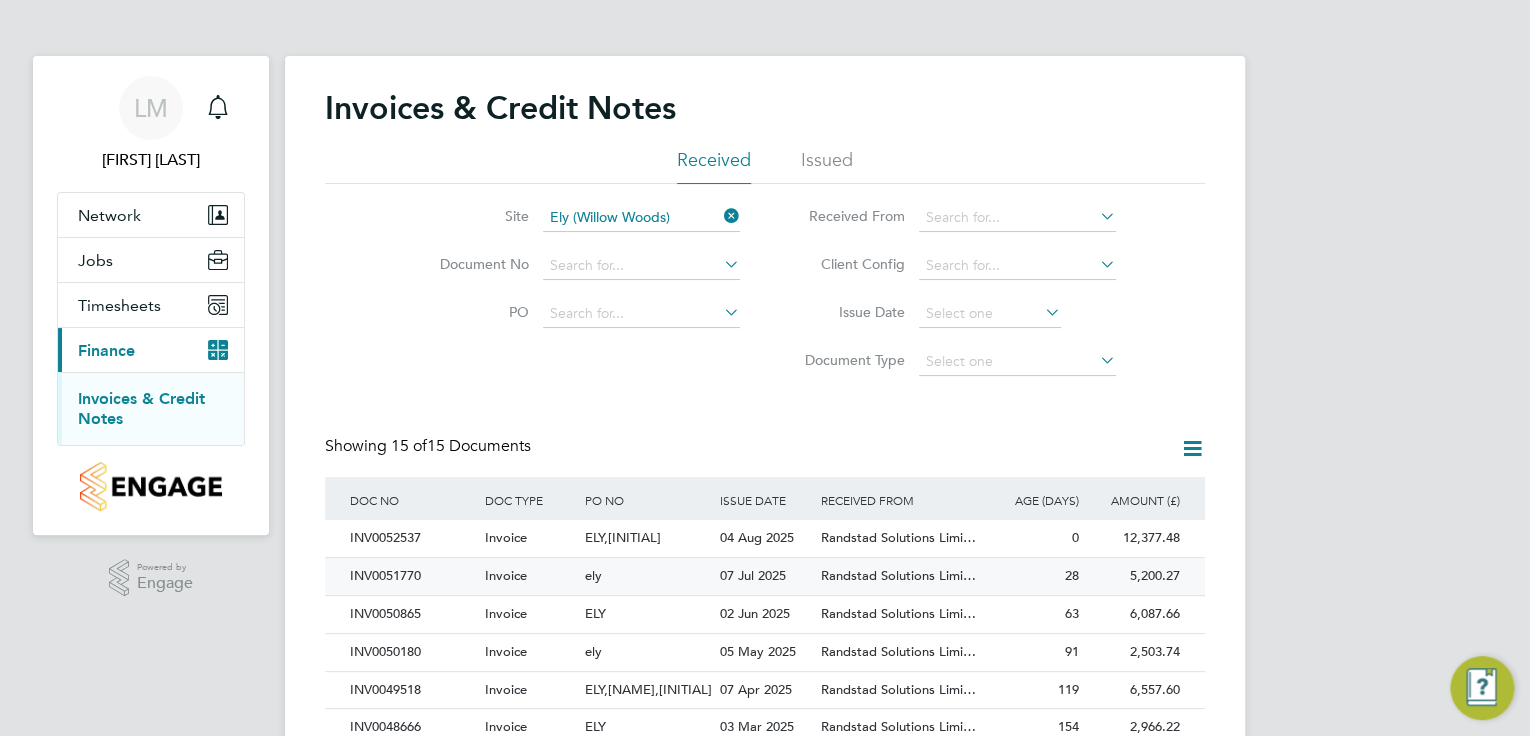click on "Invoice" 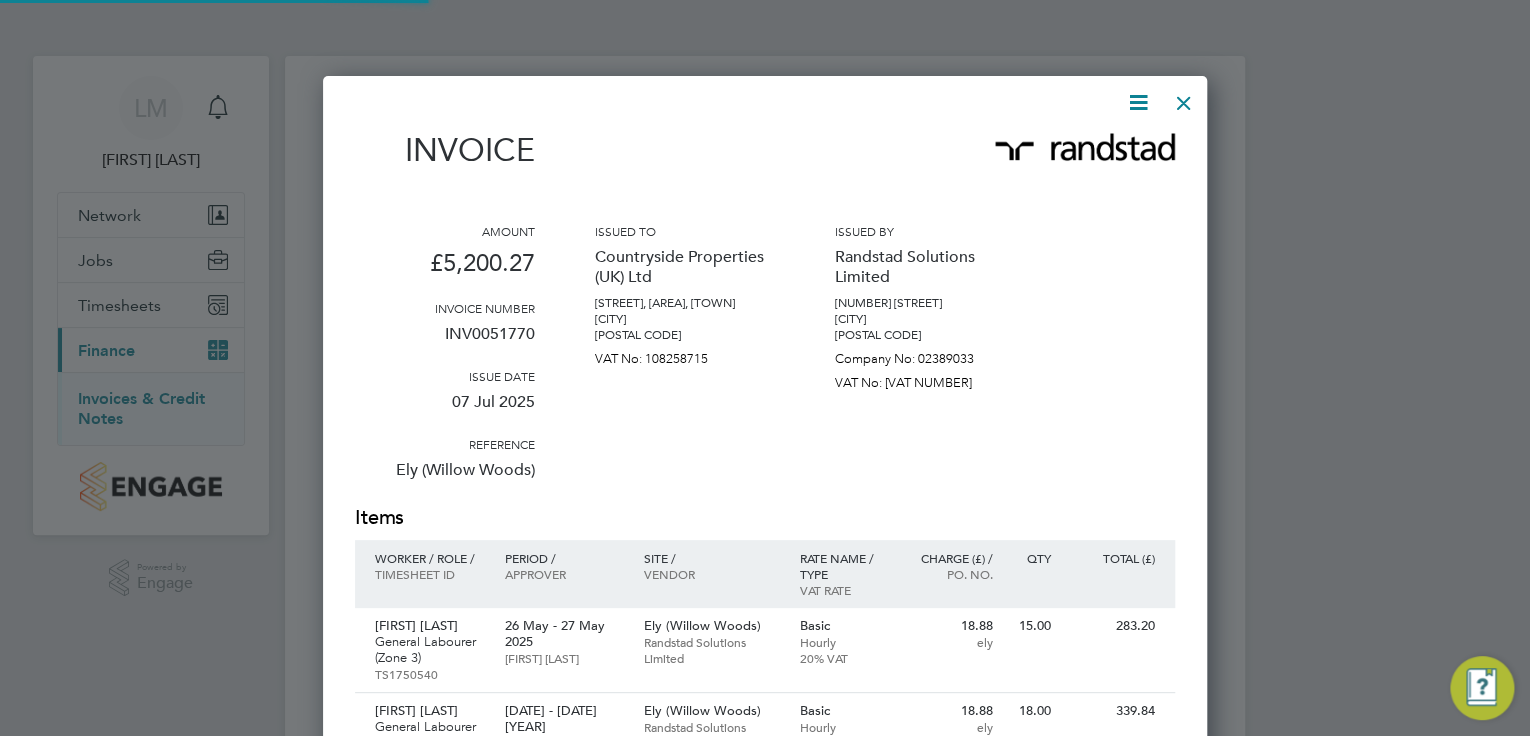 scroll, scrollTop: 11, scrollLeft: 10, axis: both 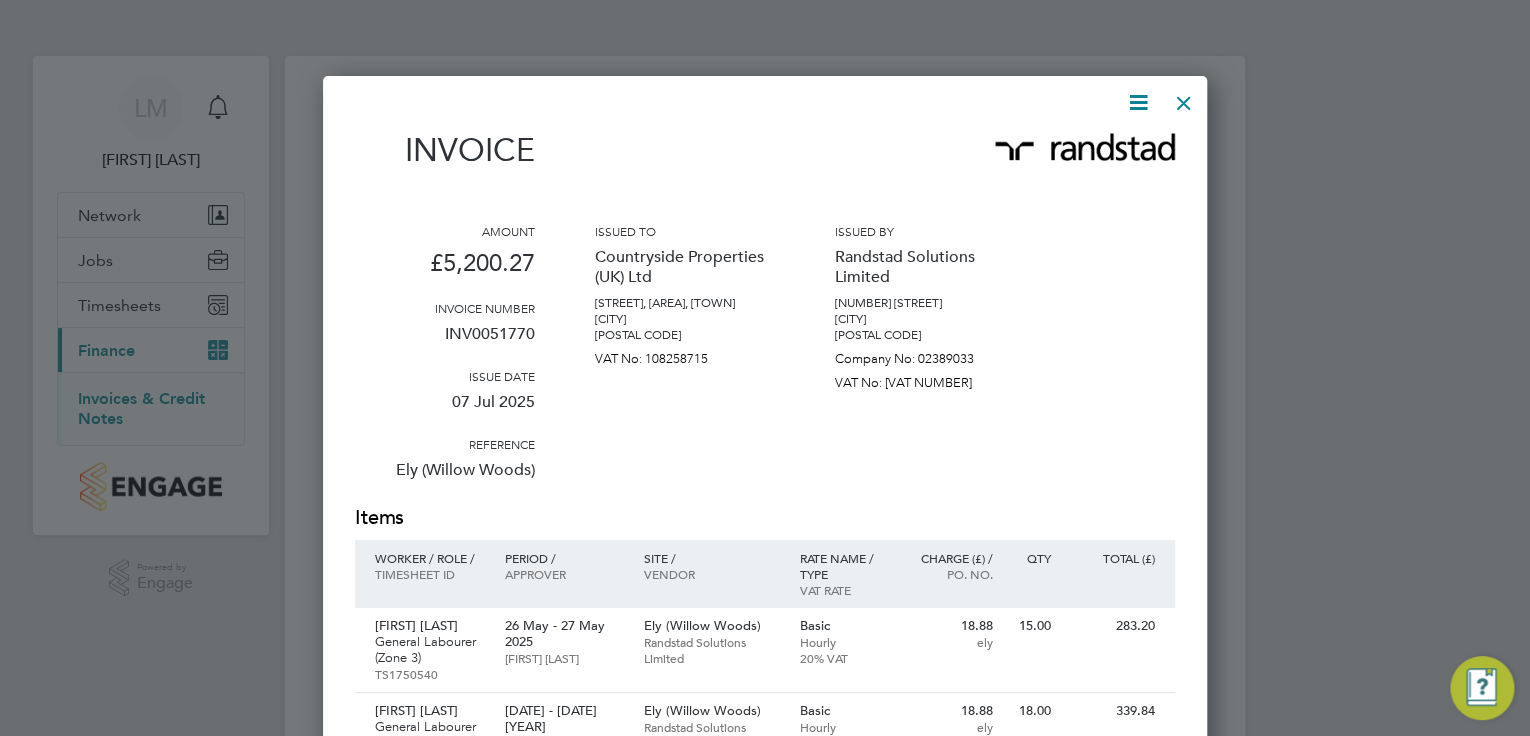click at bounding box center [1184, 98] 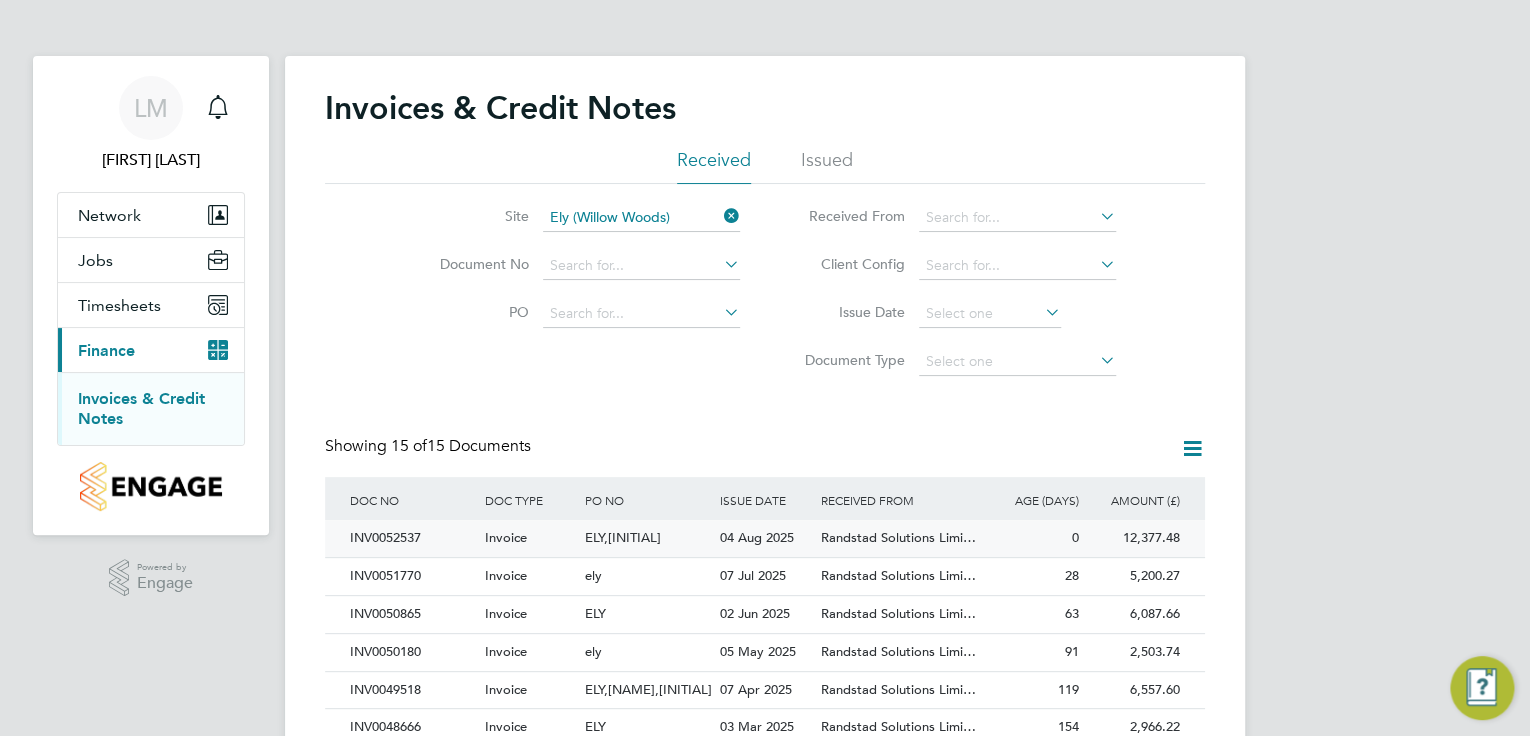 click on "ELY,[INITIAL]" 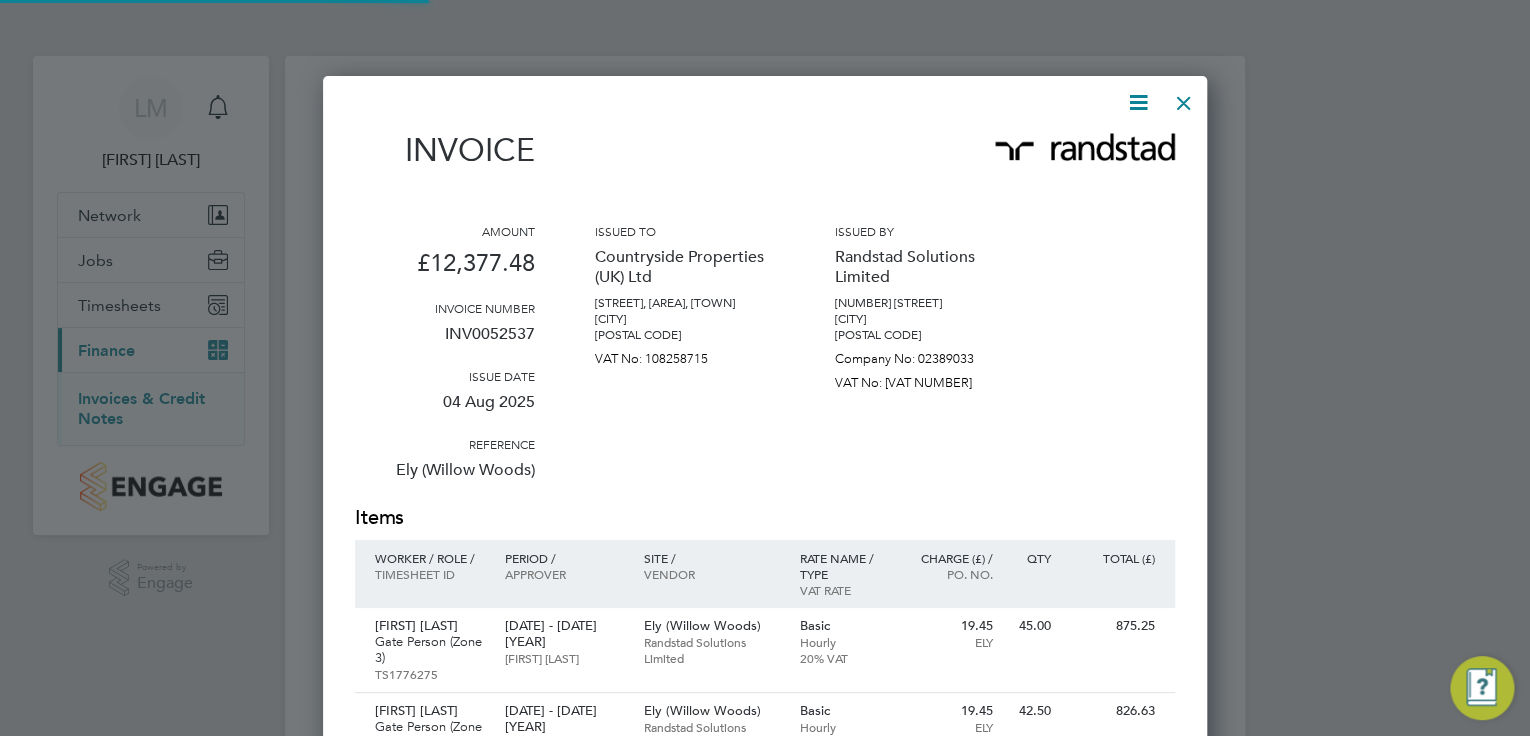 scroll, scrollTop: 10, scrollLeft: 10, axis: both 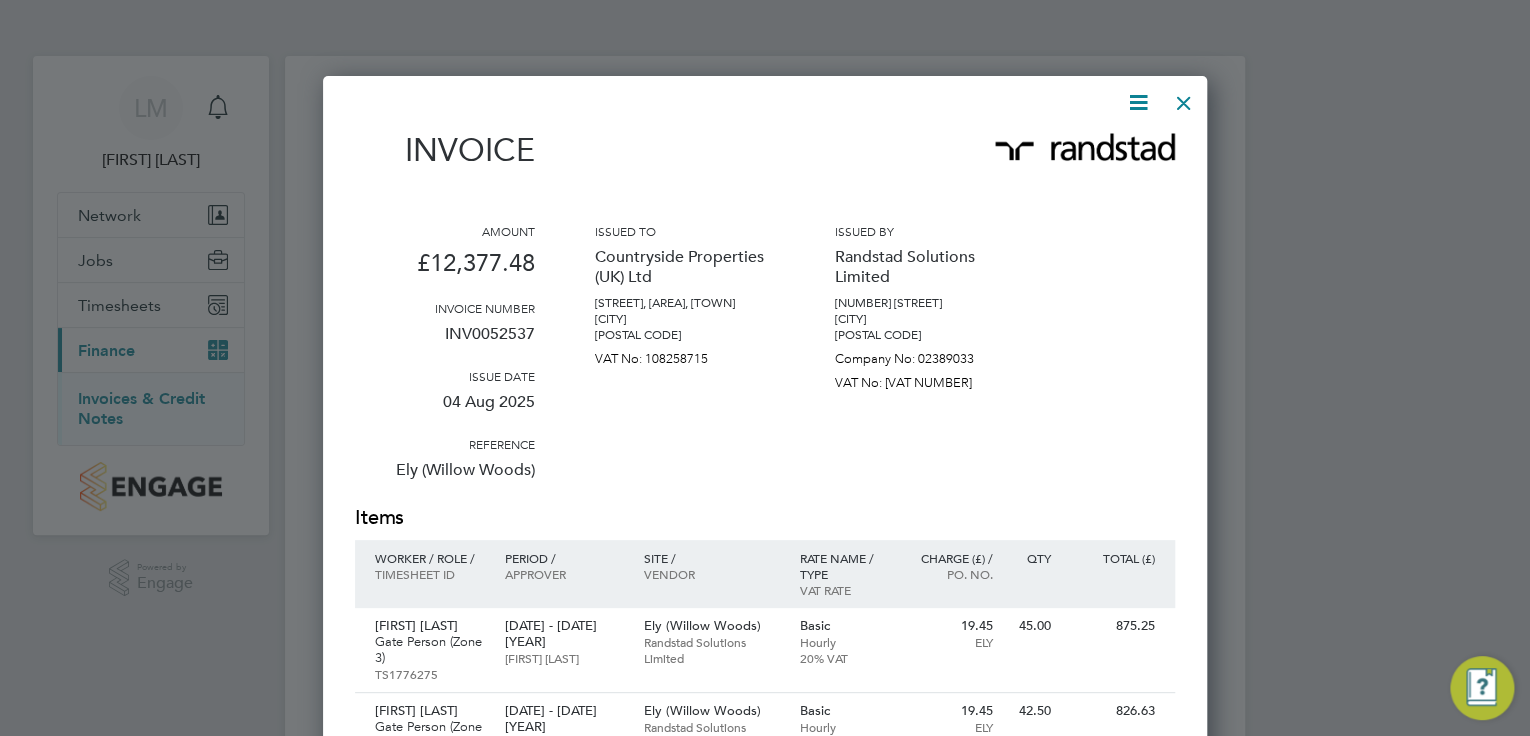 click at bounding box center (1184, 98) 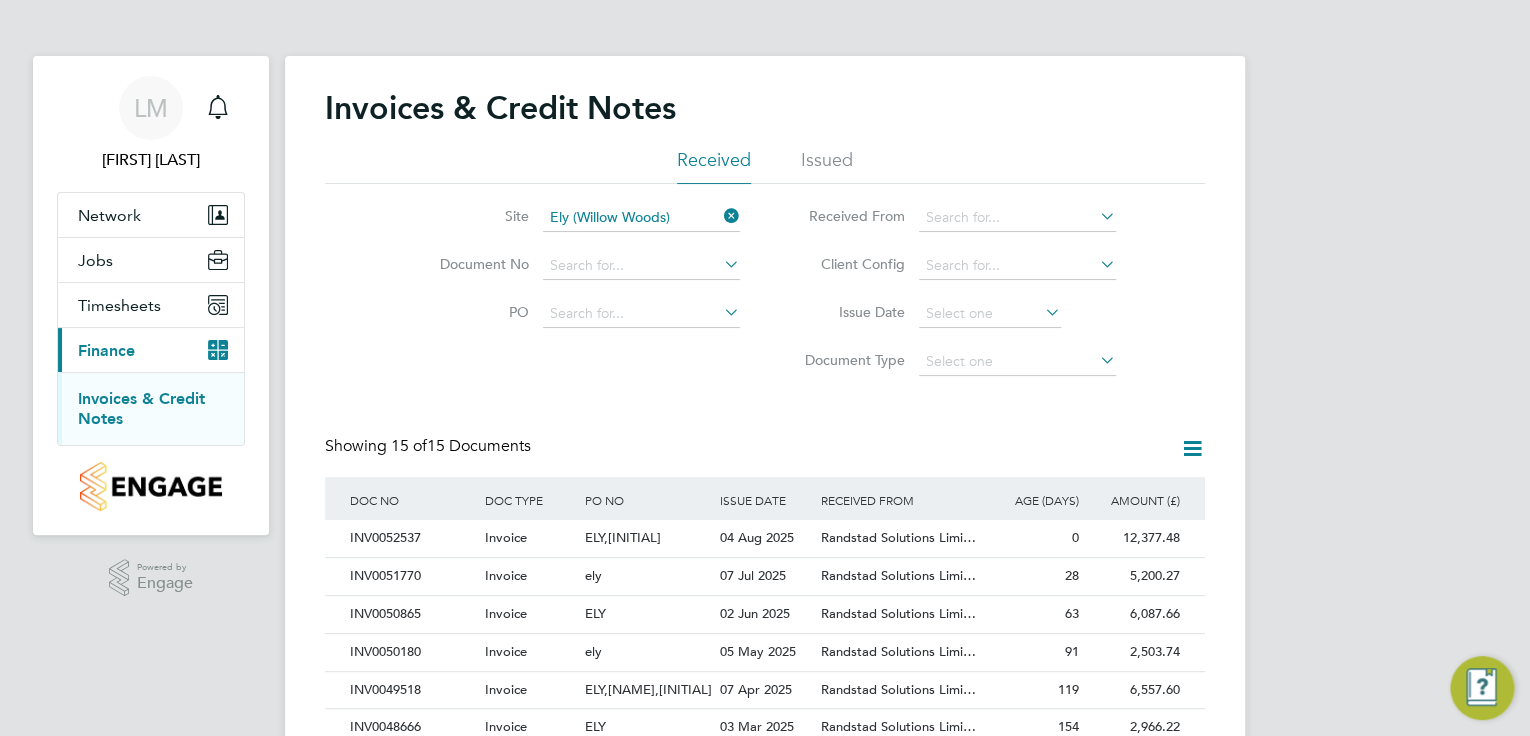 click on "Invoices & Credit Notes Received Issued Site Ely (Willow Woods) Document No PO Status Paid Date Issued To Received From Client Config Issue Date Document Type Showing 15 of 15 Documents DOC NO DOC TYPE PO NO ISSUE DATE ISSUED TO RECEIVED FROM AGE (DAYS) AMOUNT (£) INV0052537 Invoice ELY,Ey [DATE] [YEAR] Countryside Properties (UK) Ltd Randstad Solutions Limi… 0 12,377.48 Unpaid INV0051770 Invoice ely [DATE] [YEAR] Countryside Properties (UK) Ltd Randstad Solutions Limi… 28 5,200.27 Unpaid INV0050865 Invoice ELY [DATE] [YEAR] Countryside Properties (UK) Ltd Randstad Solutions Limi… 63 6,087.66 Unpaid INV0050180 Invoice ely [DATE] [YEAR] Countryside Properties (UK) Ltd Randstad Solutions Limi… 91 2,503.74 Unpaid INV0049518 Invoice ELY,ely10,Ey [DATE] [YEAR] Countryside Properties (UK) Ltd Randstad Solutions Limi… 119 6,557.60 Unpaid INV0048666 Invoice ELY [DATE] [YEAR] Countryside Properties (UK) Ltd Randstad Solutions Limi… 154 2,966.22 Unpaid INV0047996" 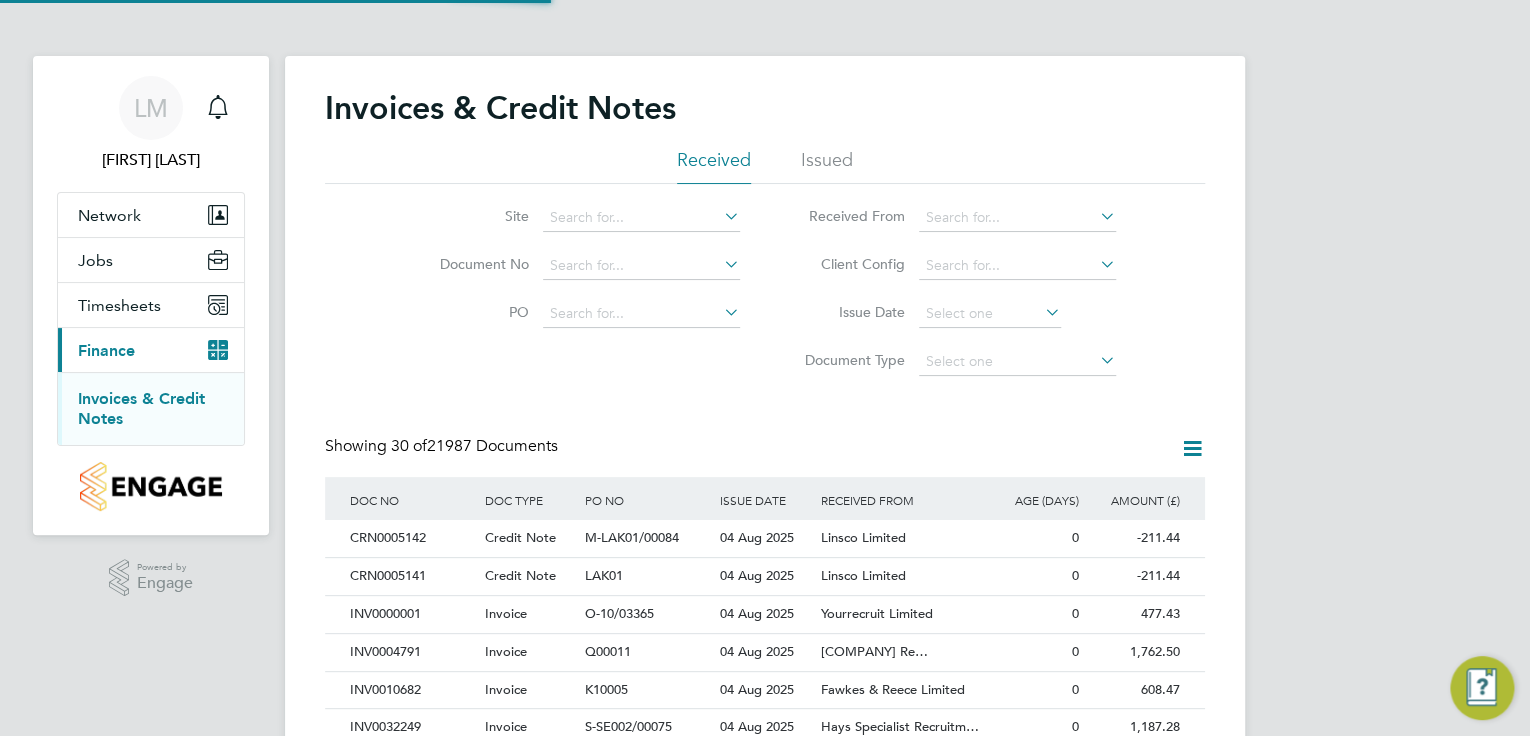 scroll, scrollTop: 10, scrollLeft: 9, axis: both 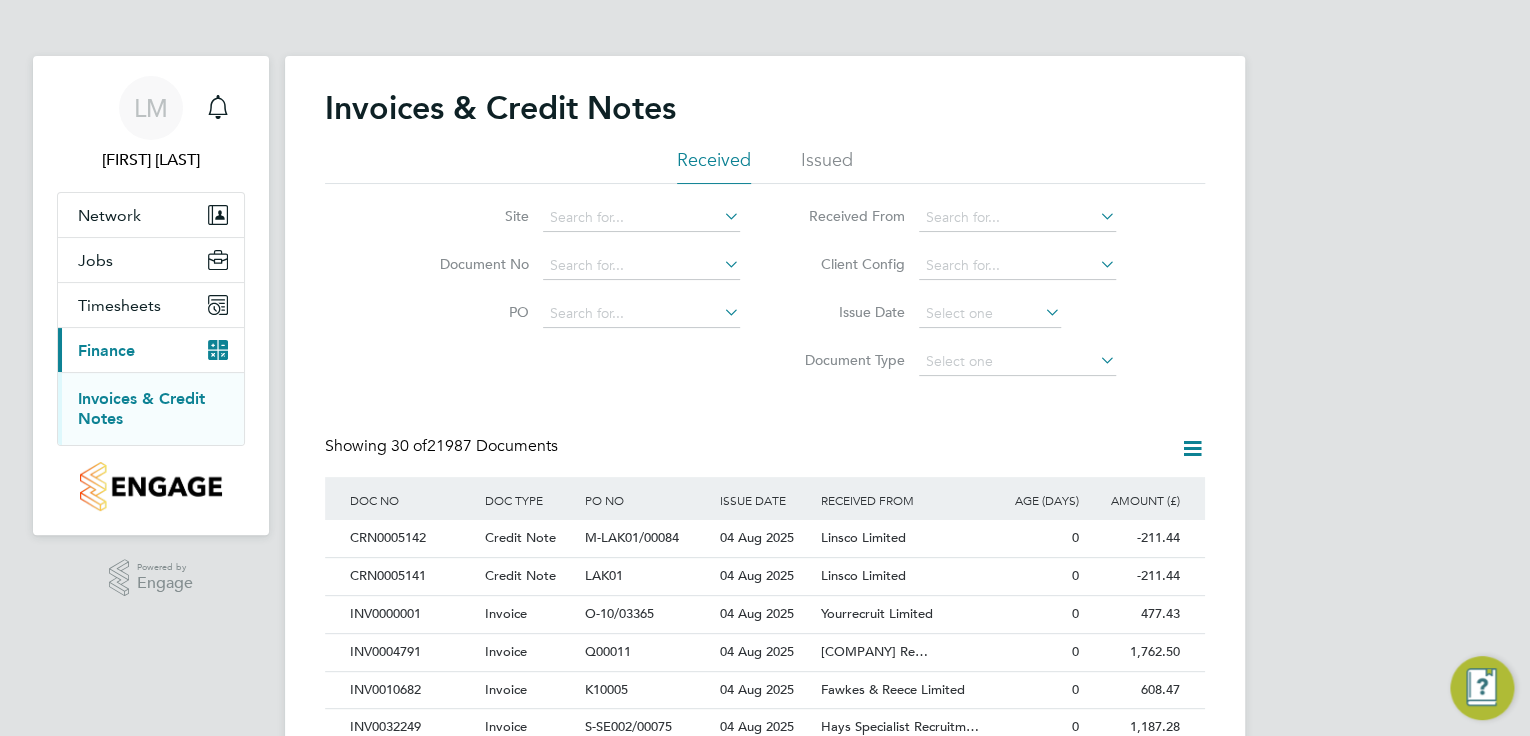 click on "LM Lauren Morton Notifications Applications: Network Team Members Sites Workers Jobs Vacancies Placements Timesheets Timesheets Expenses Current page: Finance Invoices & Credit Notes .st0{fill:#C0C1C2;} Powered by Engage Invoices & Credit Notes Received Issued Site Document No PO Status Paid Date Issued To Received From Client Config Issue Date Document Type Showing 30 of 21987 Documents DOC NO DOC TYPE PO NO ISSUE DATE ISSUED TO RECEIVED FROM AGE (DAYS) AMOUNT (£) CRN0005142 Credit Note M-LAK01/00084 [DATE] [YEAR] Countryside Properties (UK) Ltd Linsco Limited 0 -211.44 Unpaid CRN0005141 Credit Note LAK01 [DATE] [YEAR] Countryside Properties (UK) Ltd Linsco Limited 0 -211.44 Unpaid INV0000001 Invoice O-10/03365 [DATE] [YEAR] Yourrecruit Limited 0" at bounding box center [765, 894] 